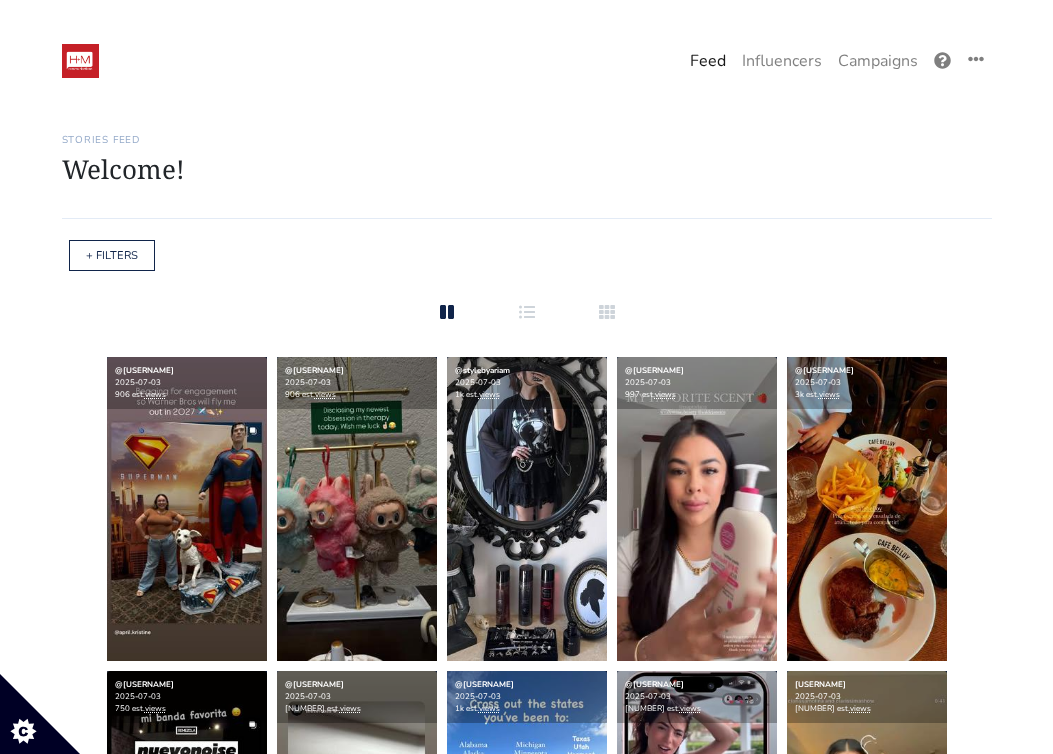scroll, scrollTop: 0, scrollLeft: 0, axis: both 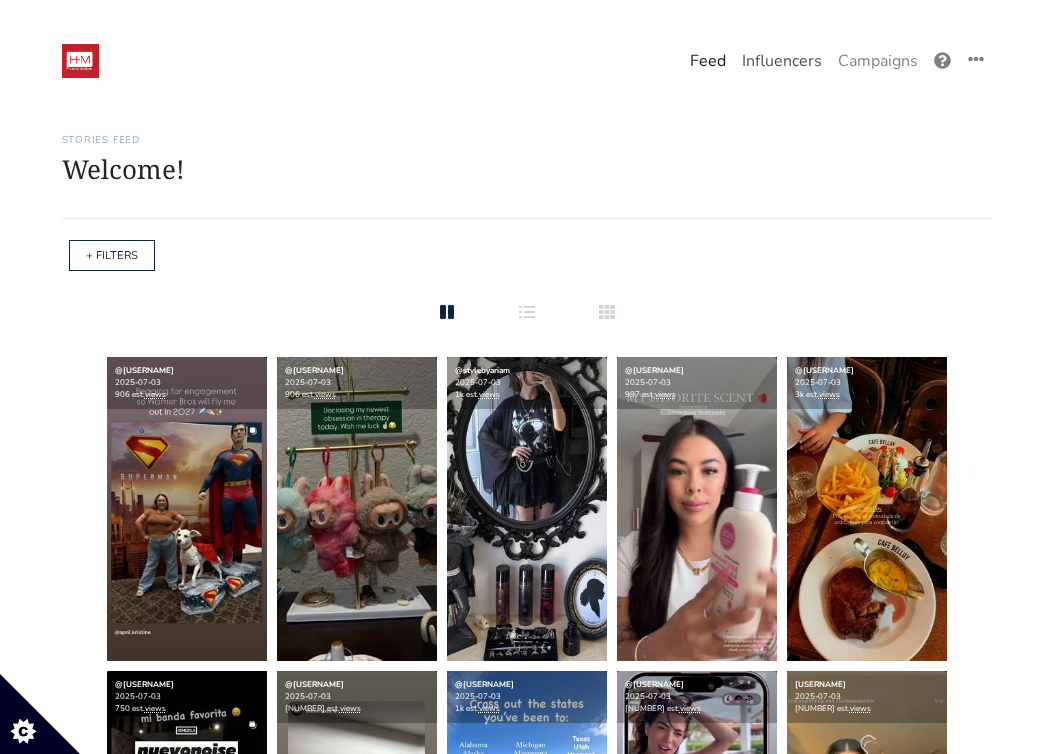 click on "Influencers" at bounding box center (782, 61) 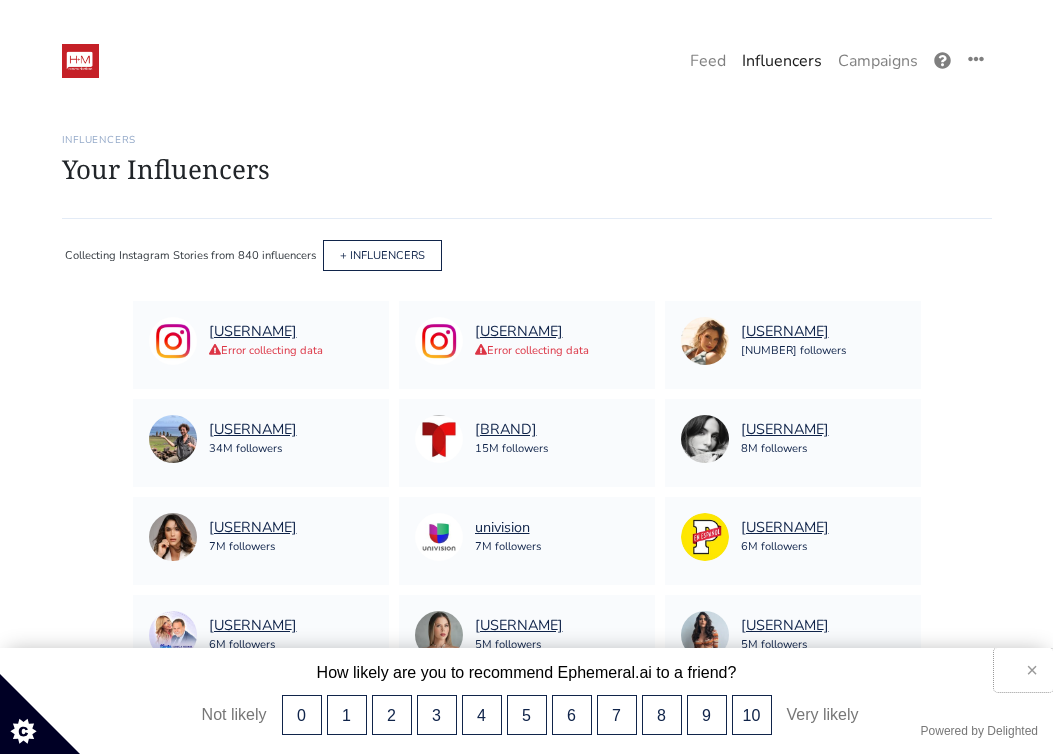 click on "×" at bounding box center (1023, 670) 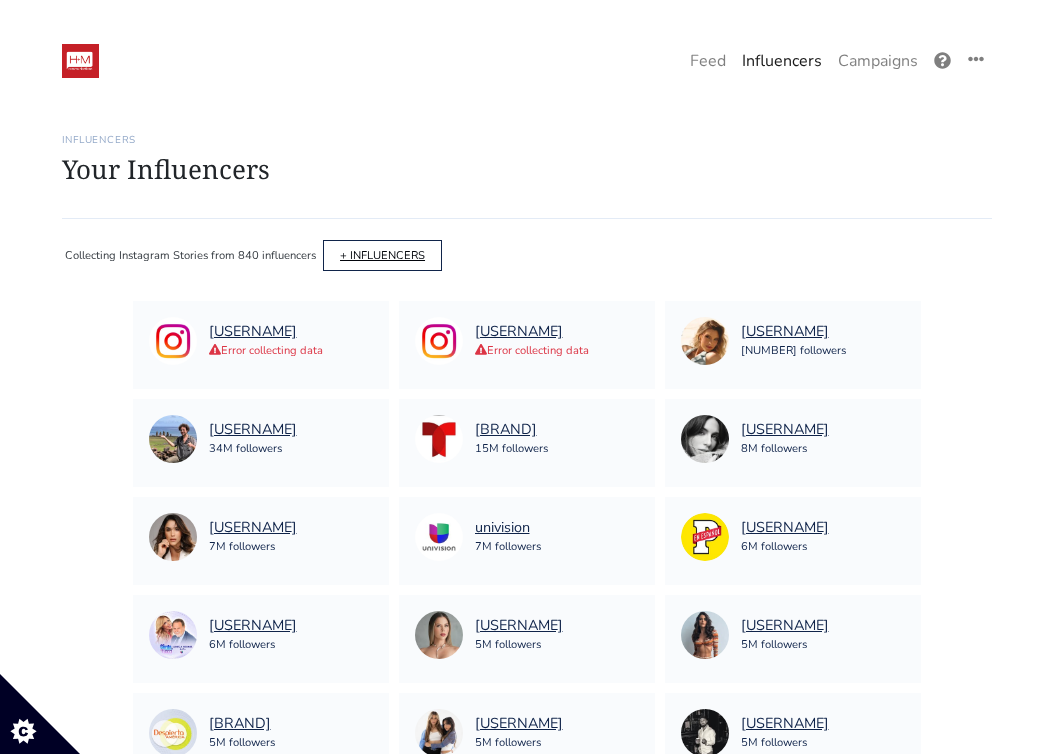 click on "+ INFLUENCERS" at bounding box center (382, 255) 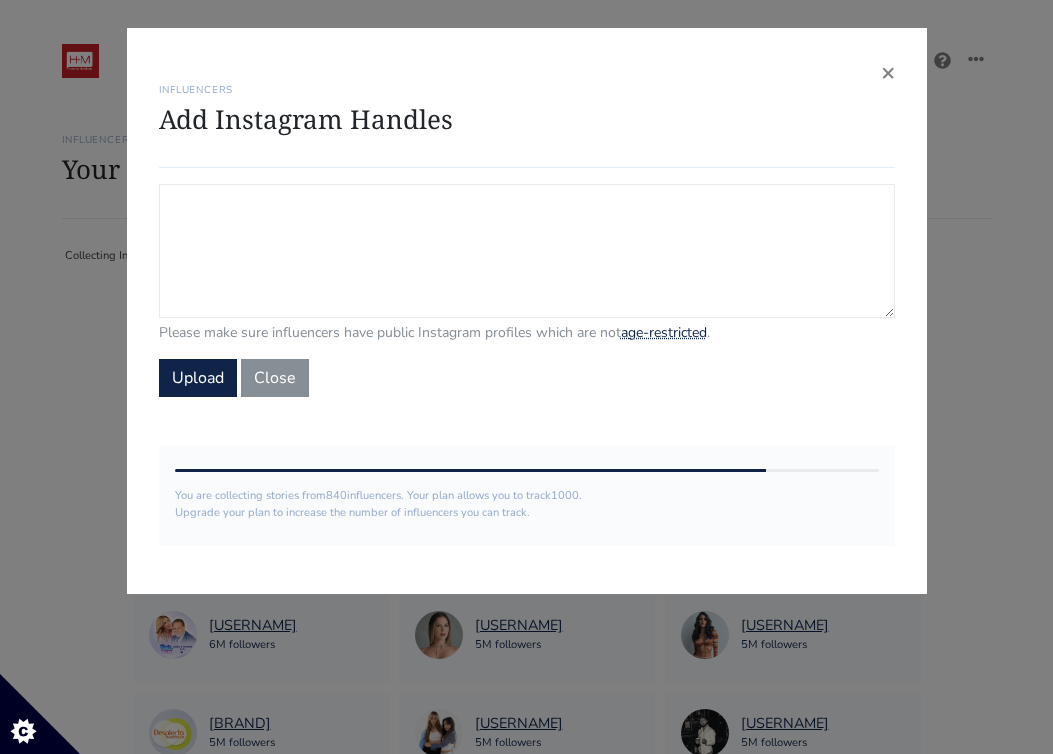click on "Campaign Influencers
(optional) Only stories from these influencers will be included.
If blank, campaign will track stories from all influencers in your account." at bounding box center [527, 251] 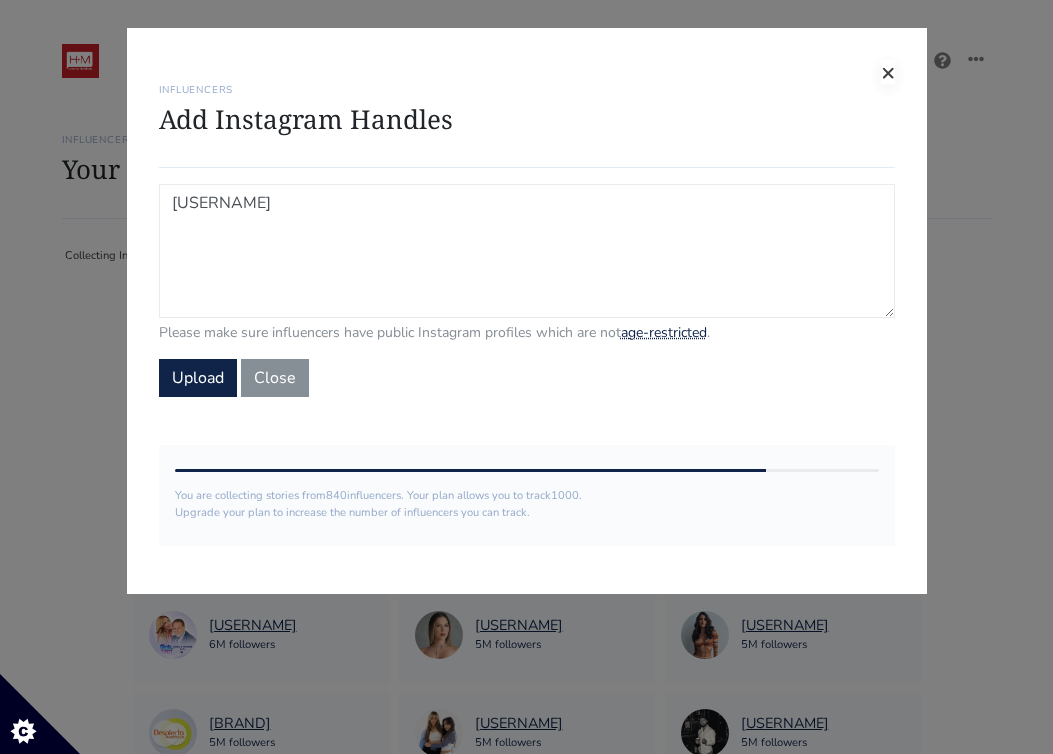 type on "[USERNAME]" 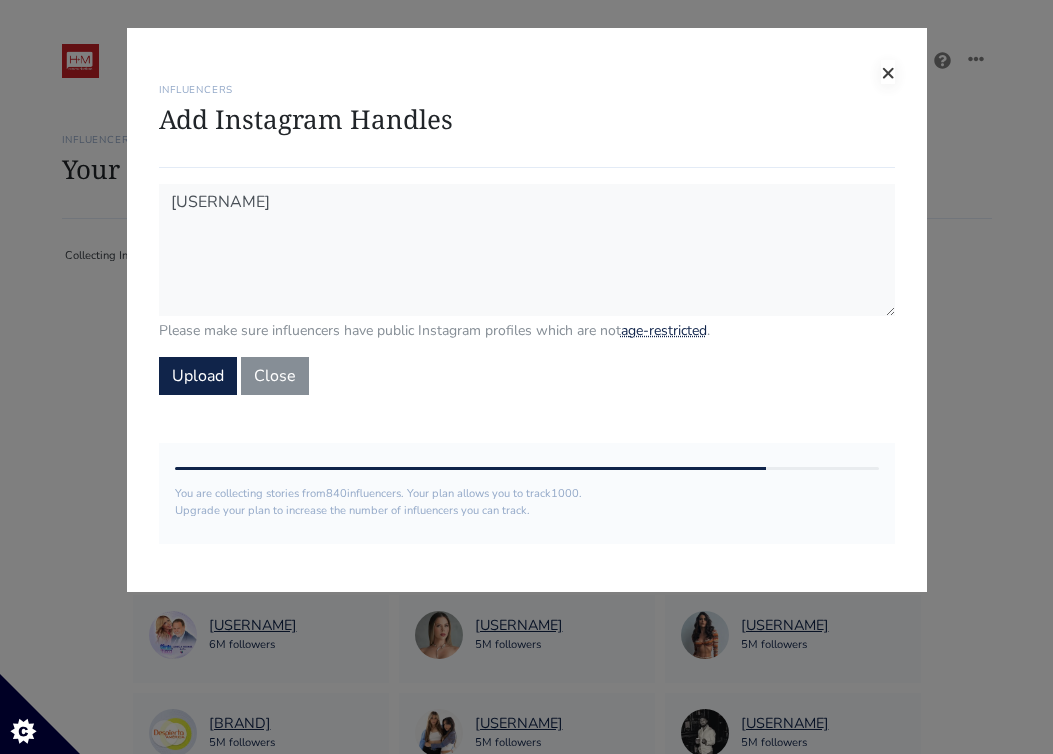 click on "×" at bounding box center (888, 72) 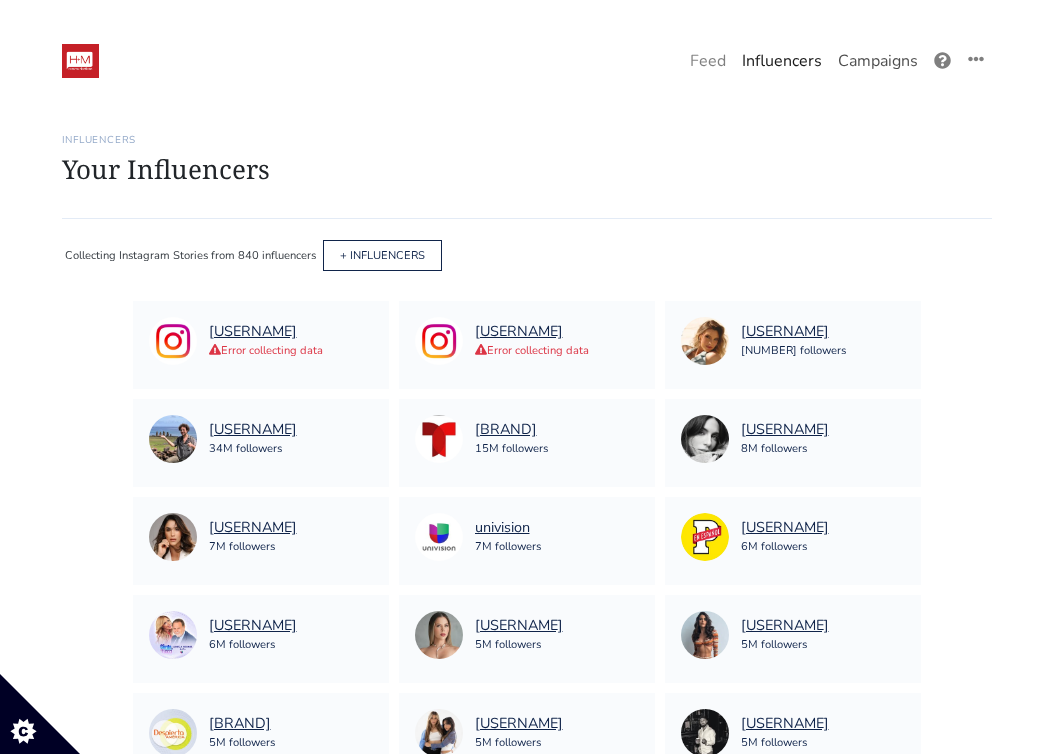 click on "Campaigns" at bounding box center (878, 61) 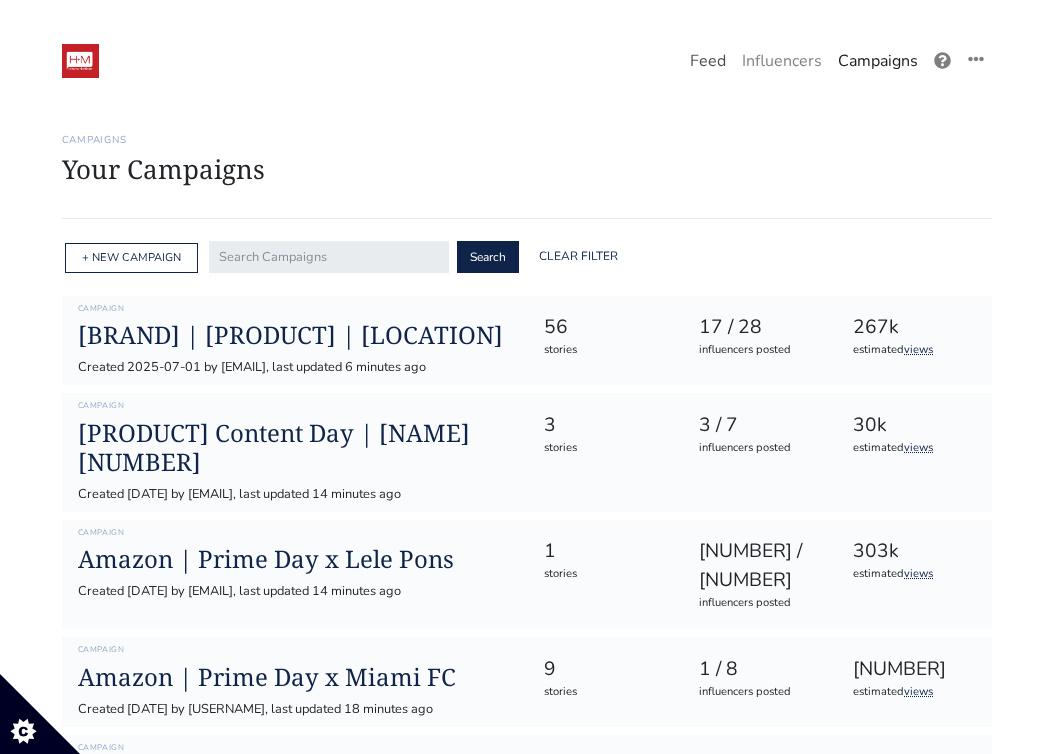 click on "Feed" at bounding box center (708, 61) 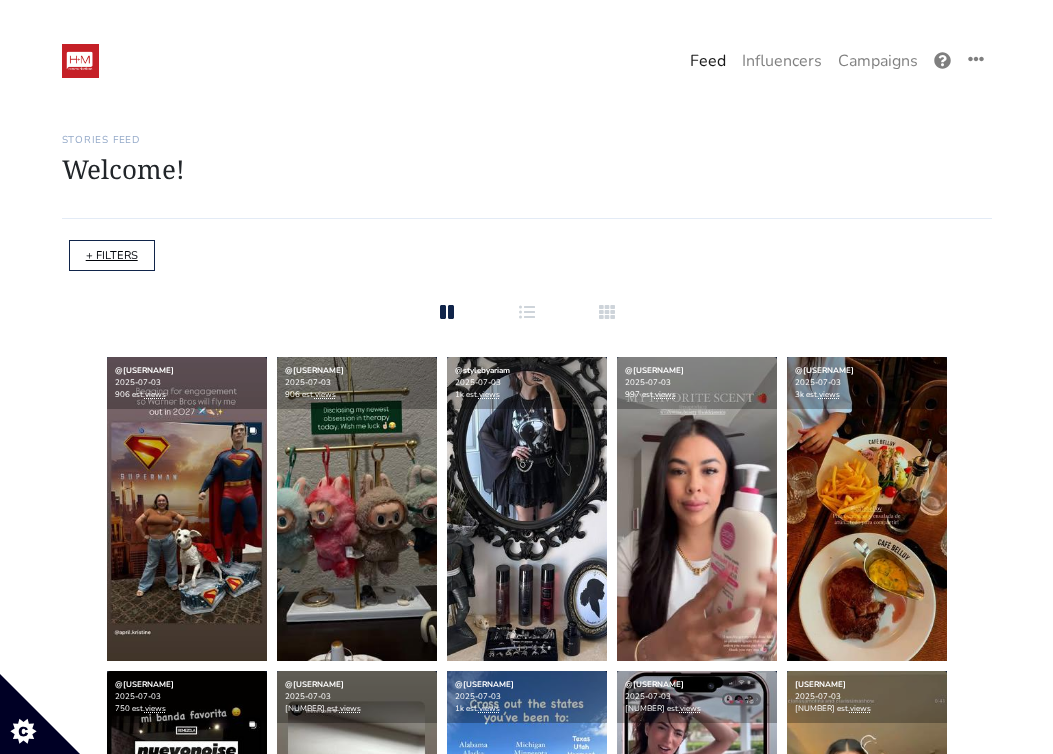 click on "+ FILTERS" at bounding box center (112, 255) 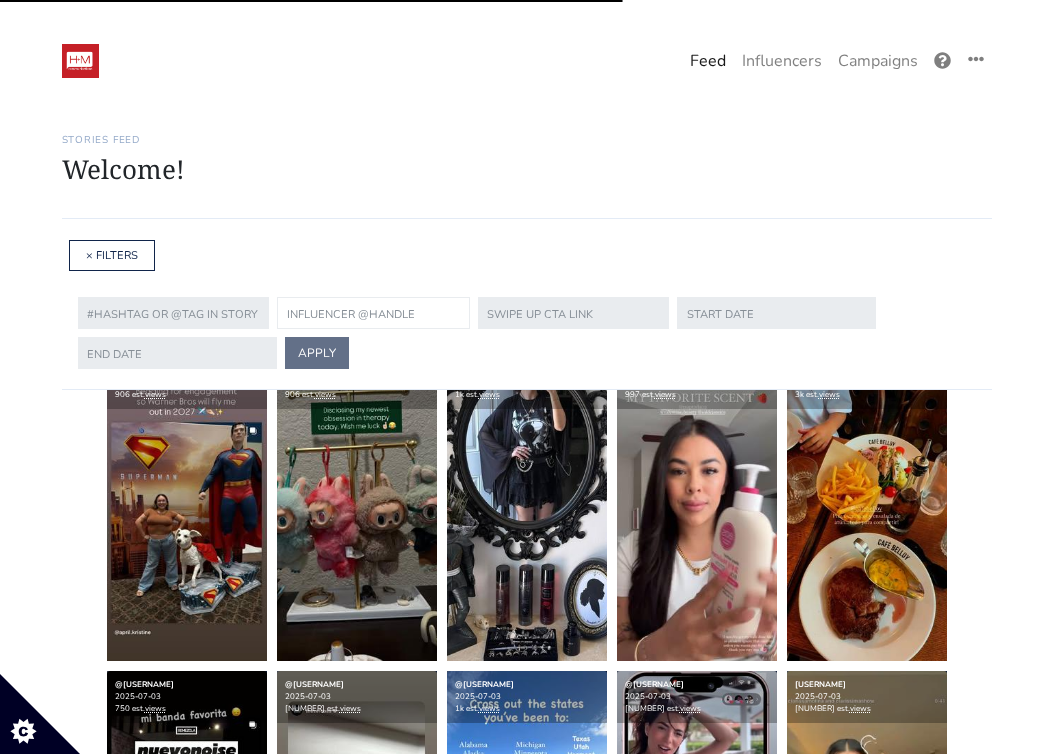 click at bounding box center [373, 313] 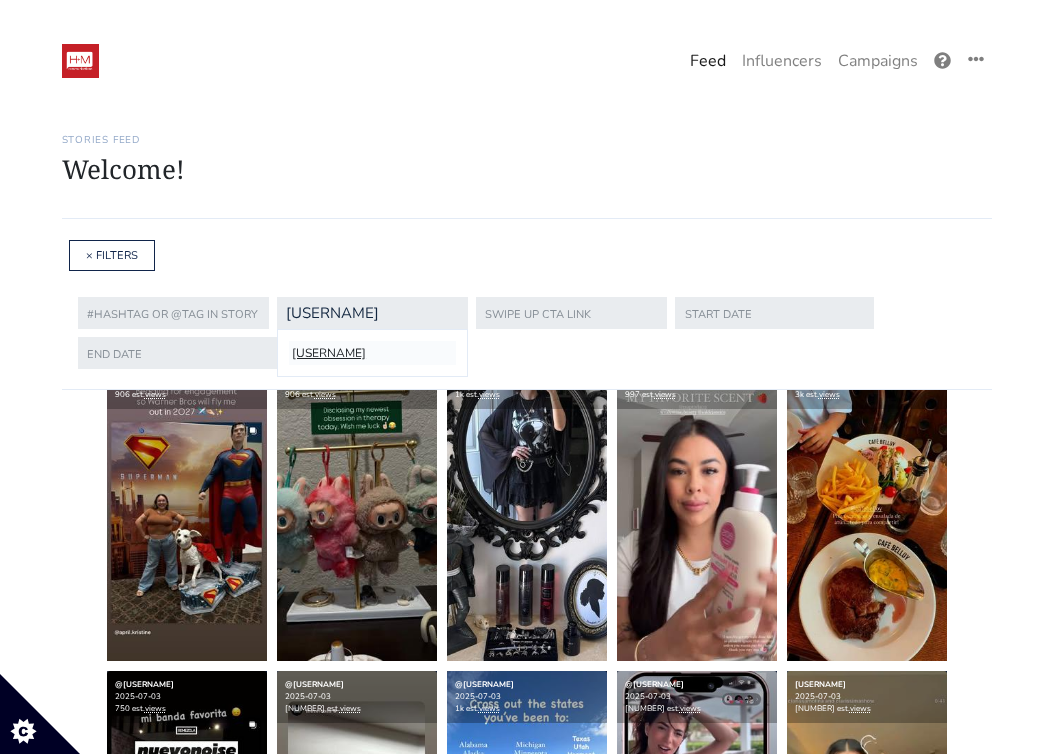 click on "[USERNAME]" at bounding box center (372, 353) 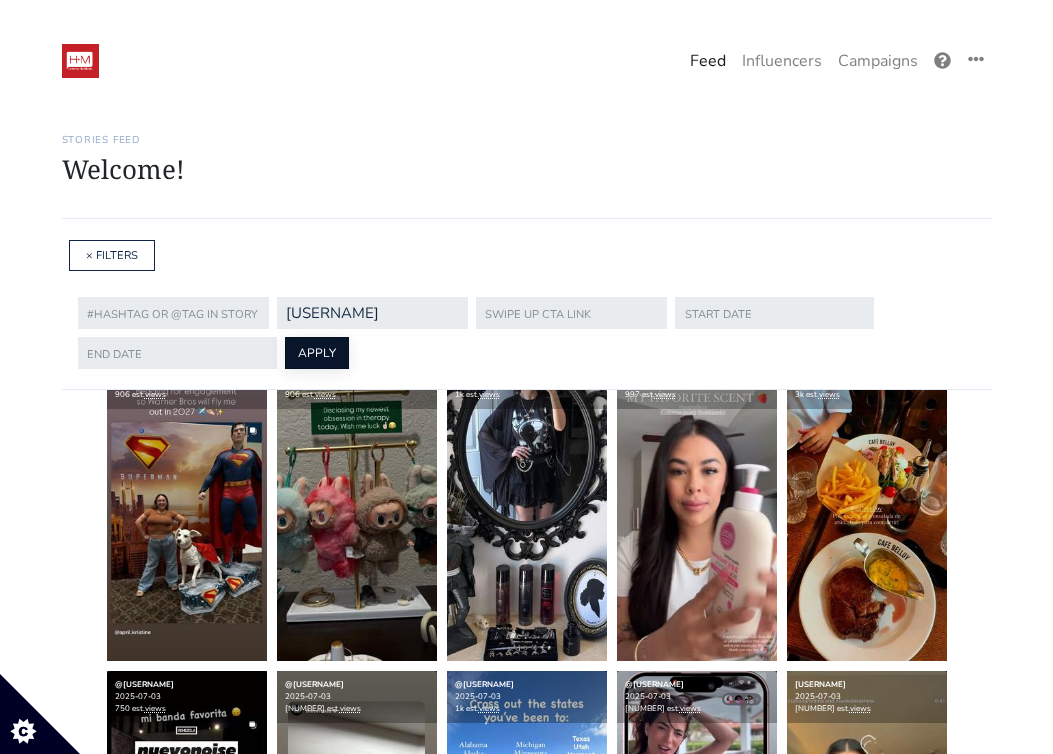 click on "APPLY" at bounding box center [317, 353] 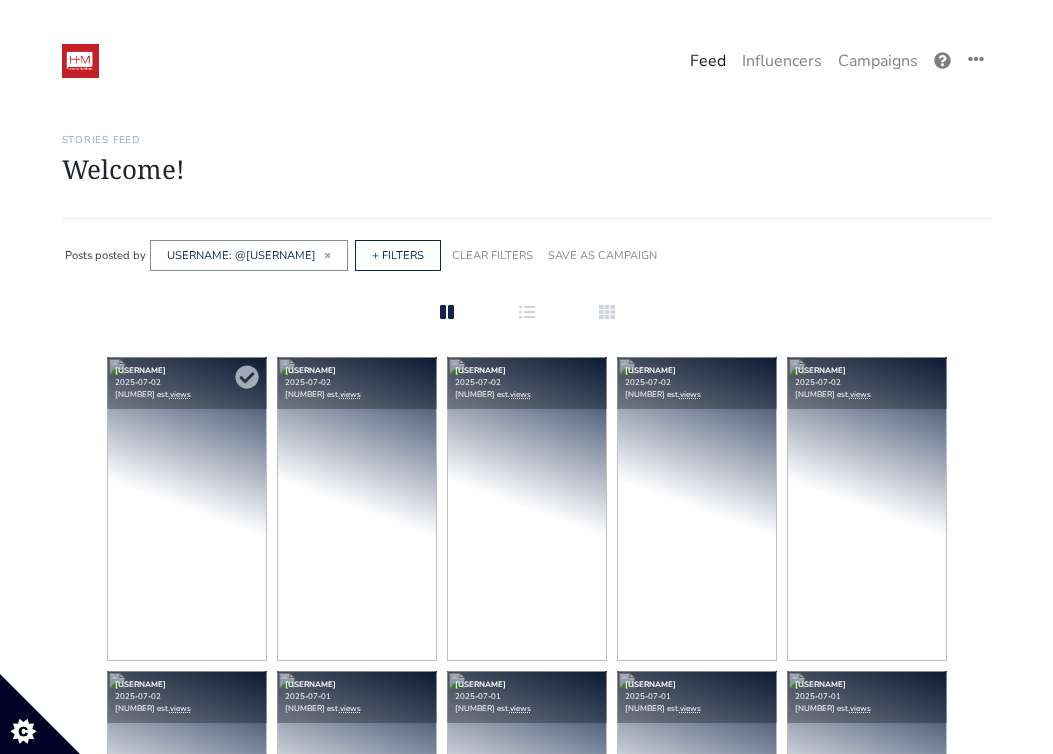 click at bounding box center (187, 509) 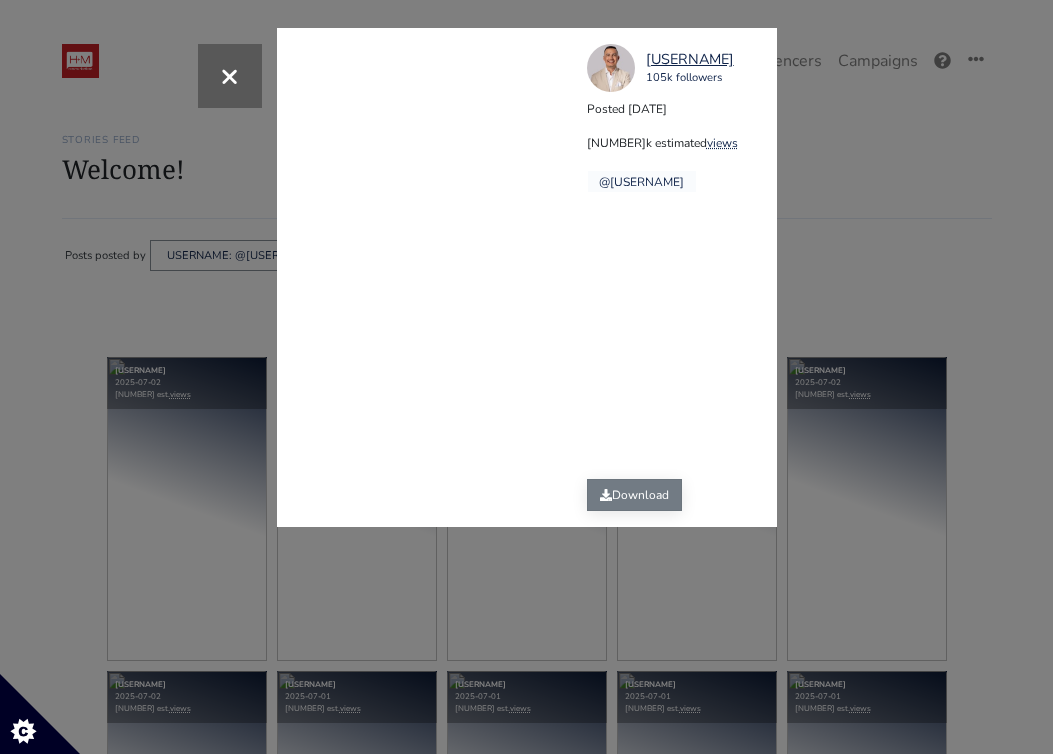 click on "Download" at bounding box center [634, 495] 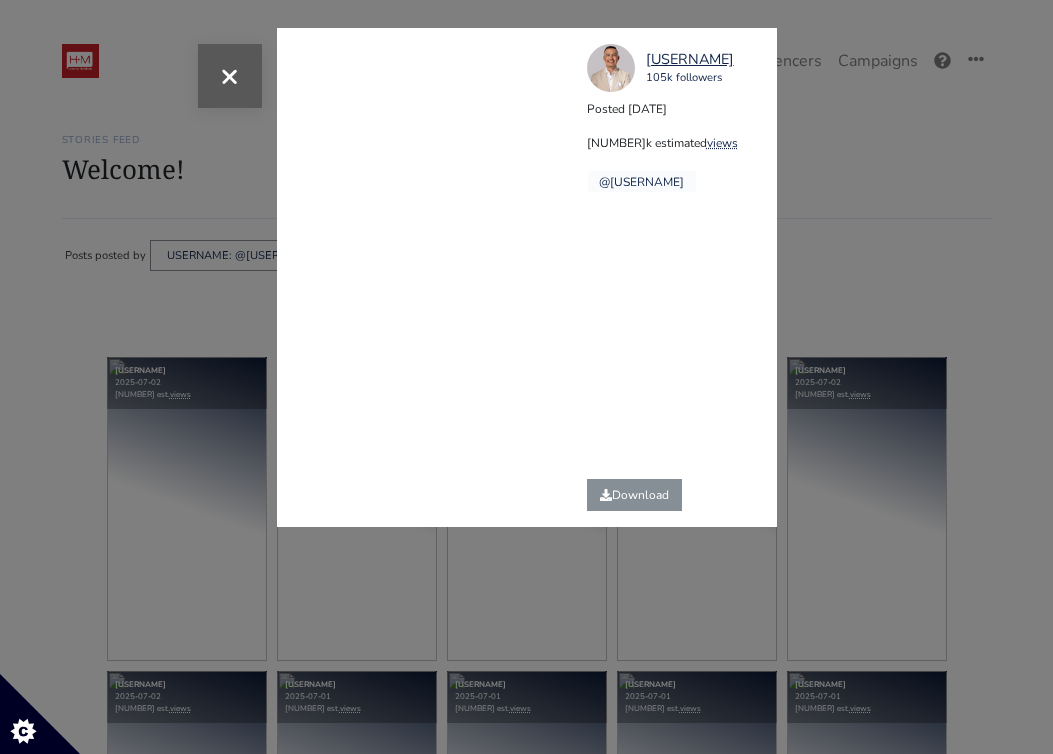 click on "×" at bounding box center (229, 75) 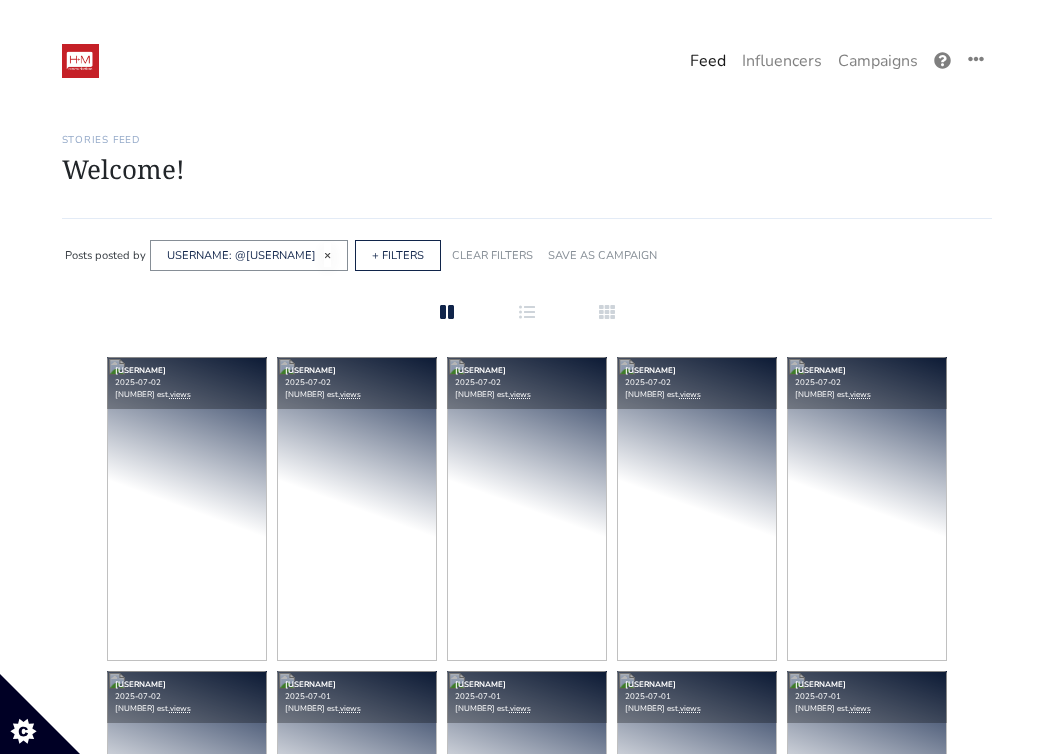 click on "×" at bounding box center (327, 255) 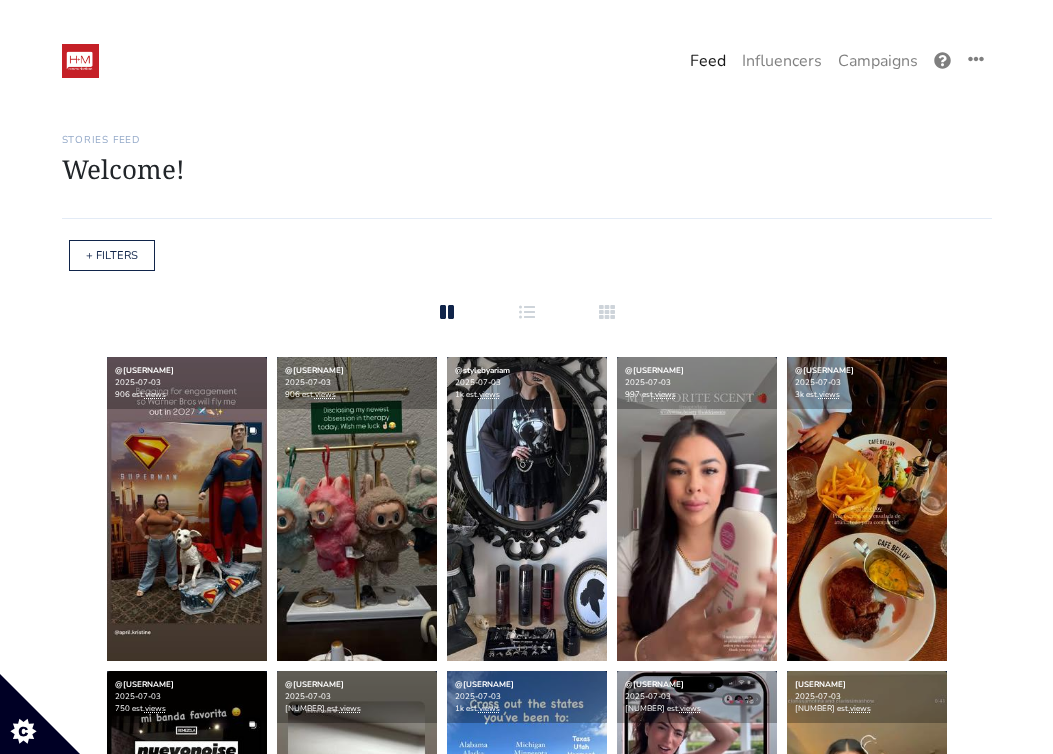 click on "estimated
views" at bounding box center (527, 256) 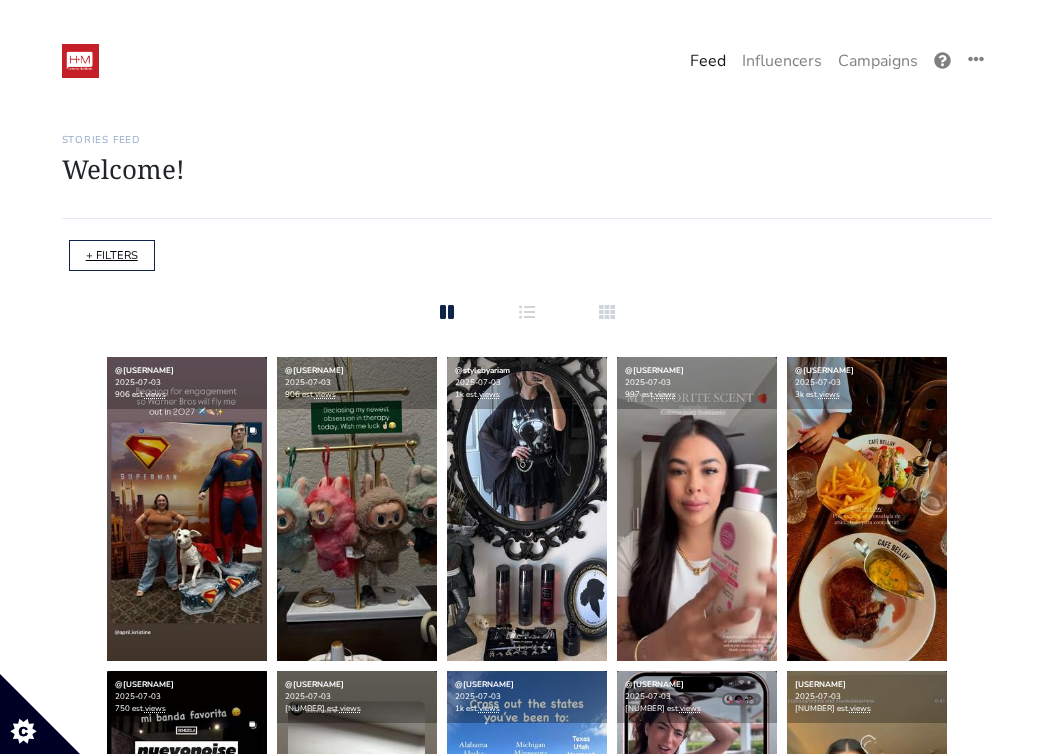 click on "+ FILTERS" at bounding box center [112, 255] 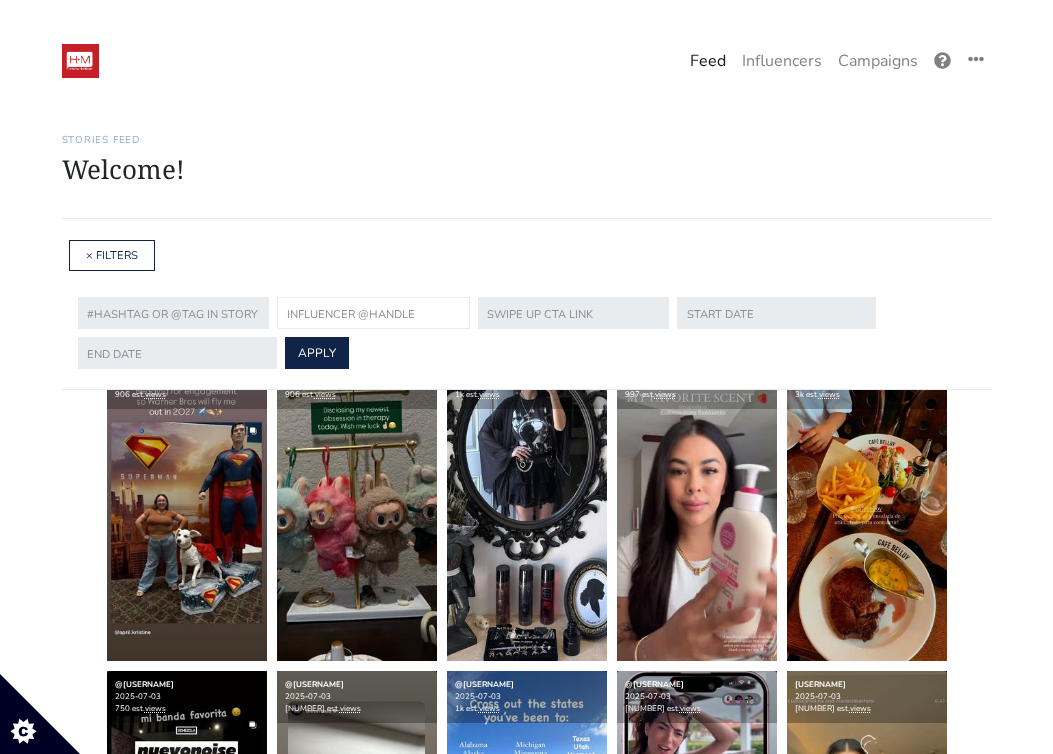 click at bounding box center (373, 313) 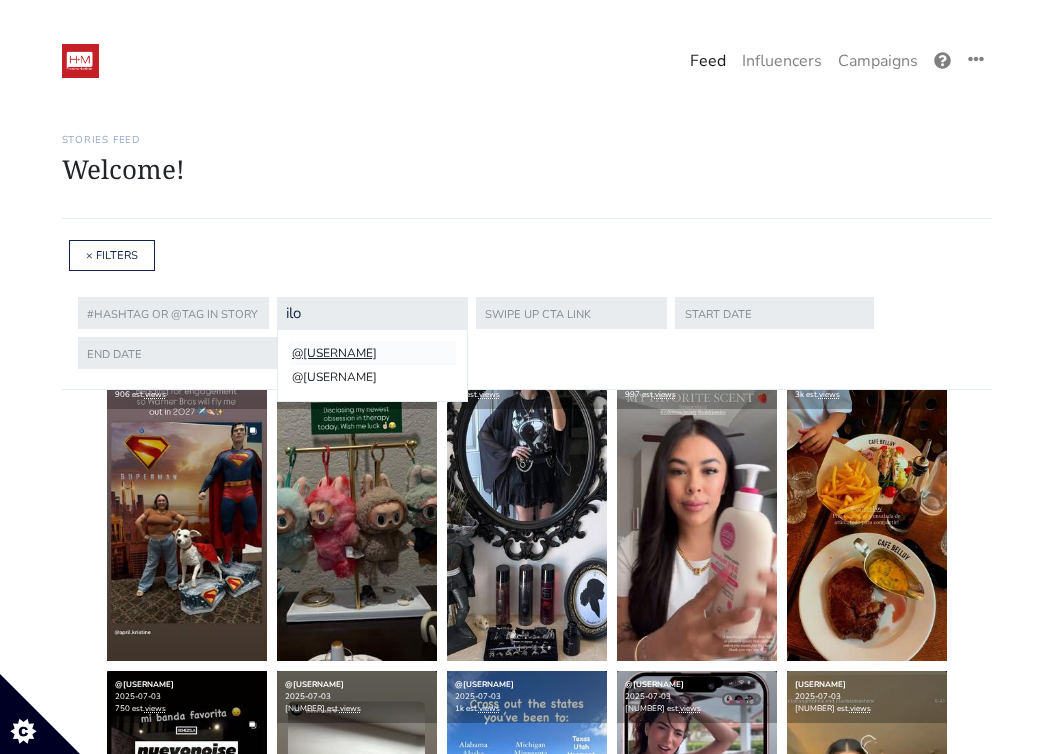 click on "@[USERNAME]" at bounding box center [372, 353] 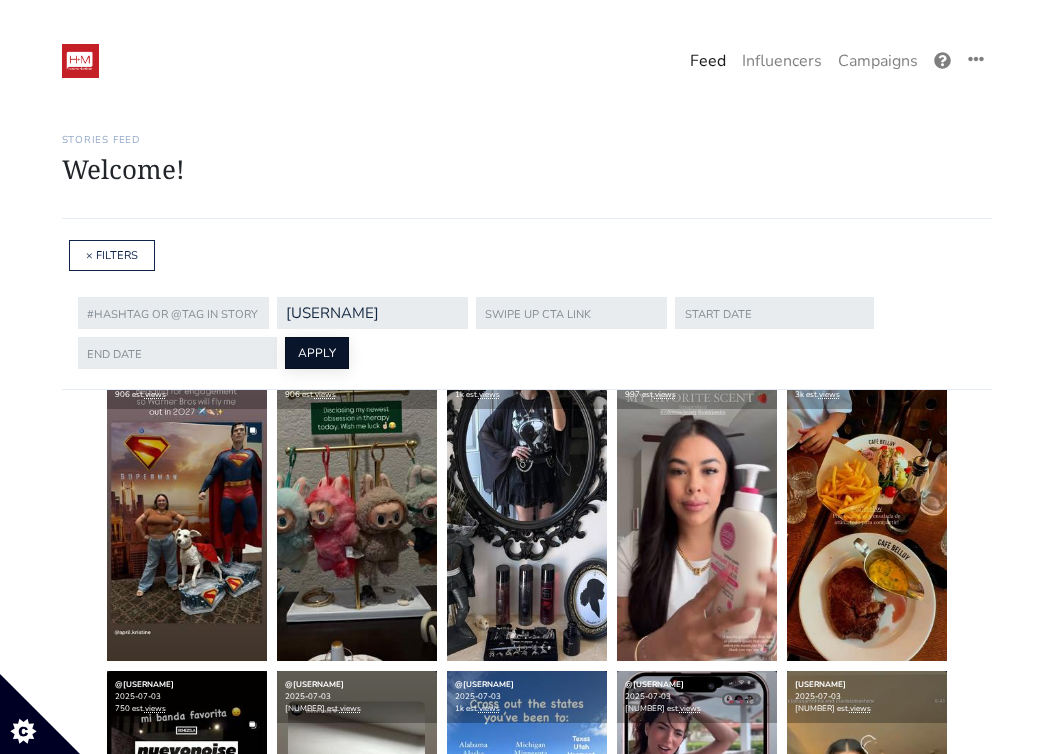 click on "APPLY" at bounding box center [317, 353] 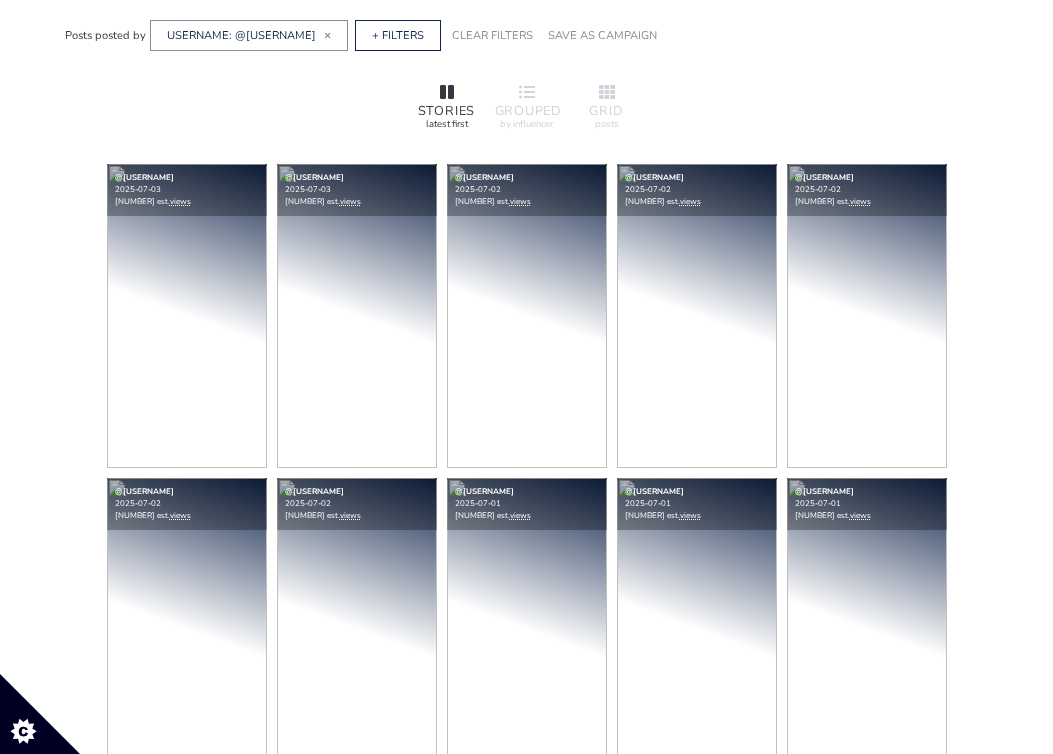 scroll, scrollTop: 253, scrollLeft: 0, axis: vertical 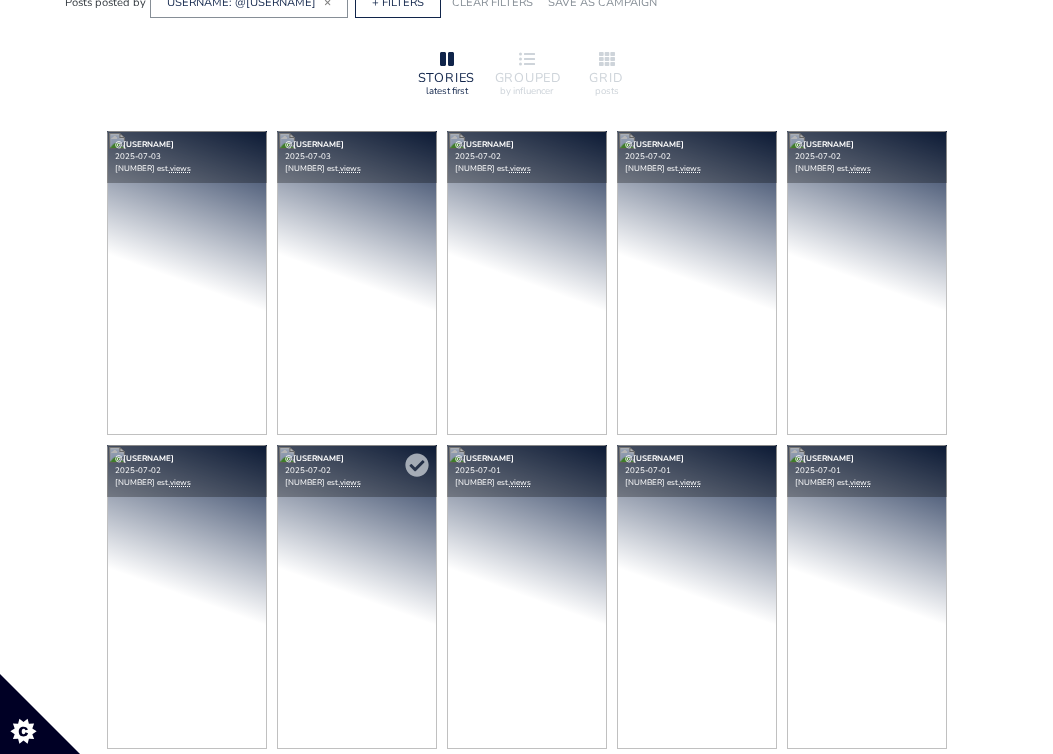 click at bounding box center [187, 283] 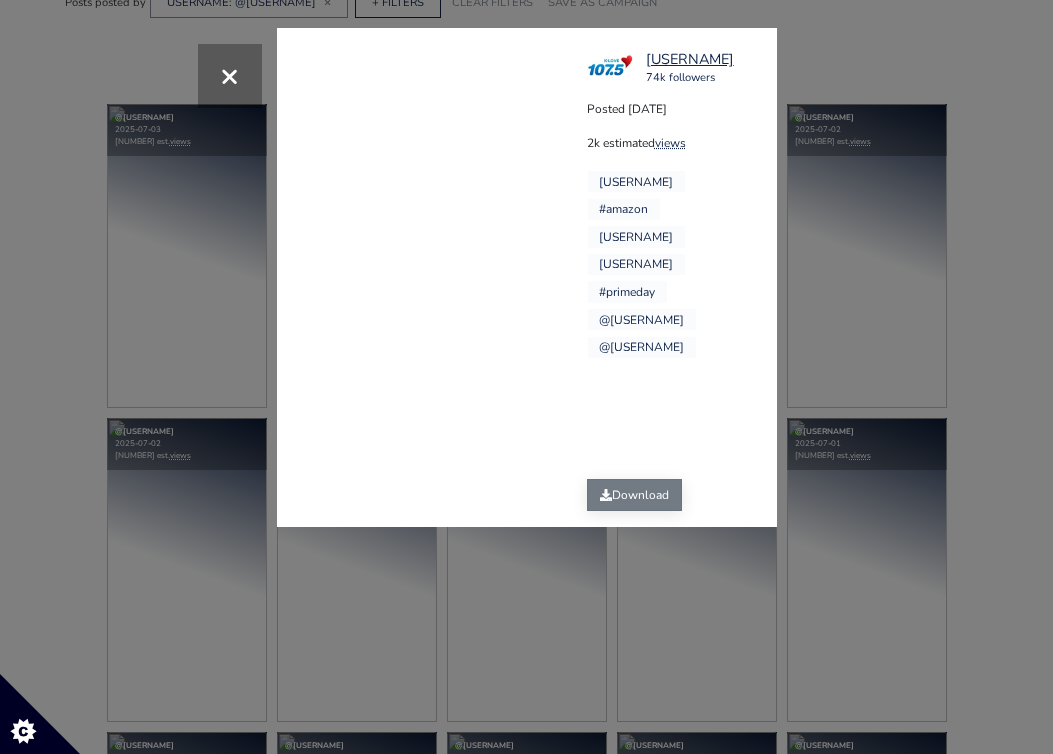click on "Download" at bounding box center (634, 495) 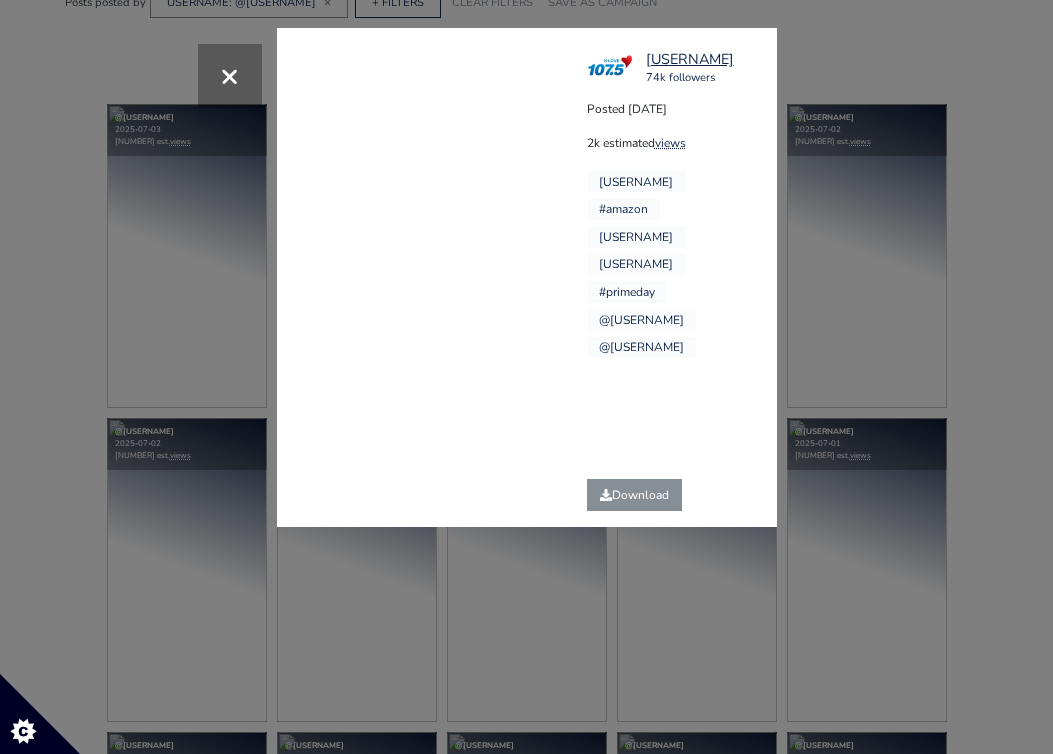 drag, startPoint x: 721, startPoint y: 63, endPoint x: 642, endPoint y: 64, distance: 79.00633 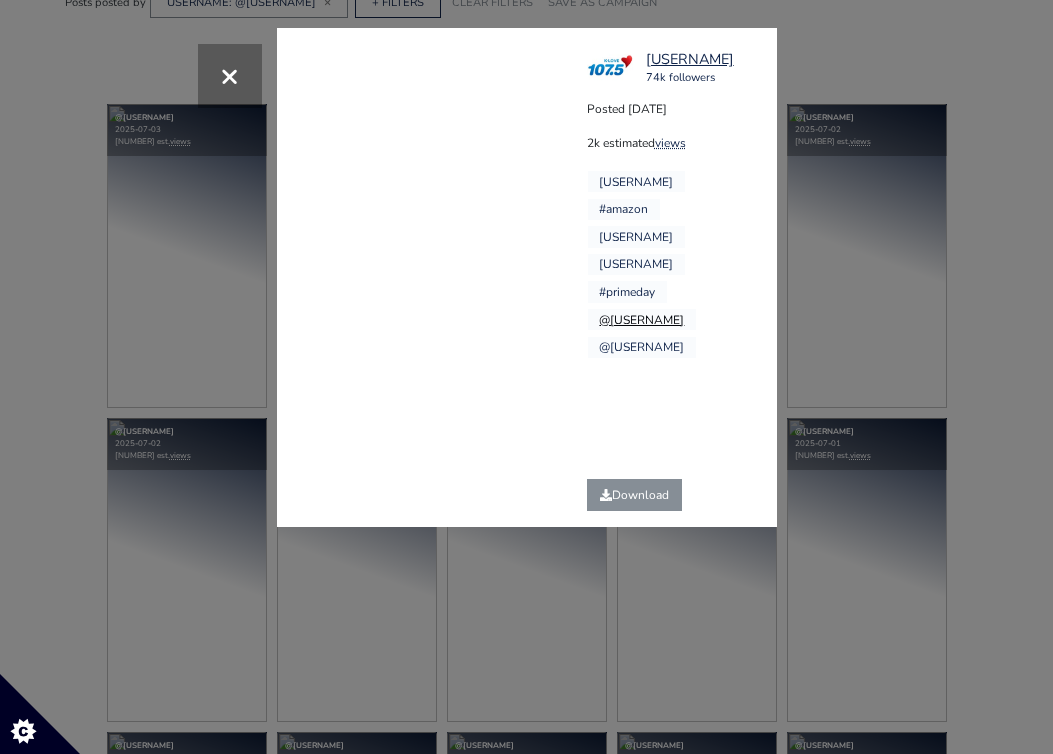 click on "@[USERNAME]" at bounding box center (641, 320) 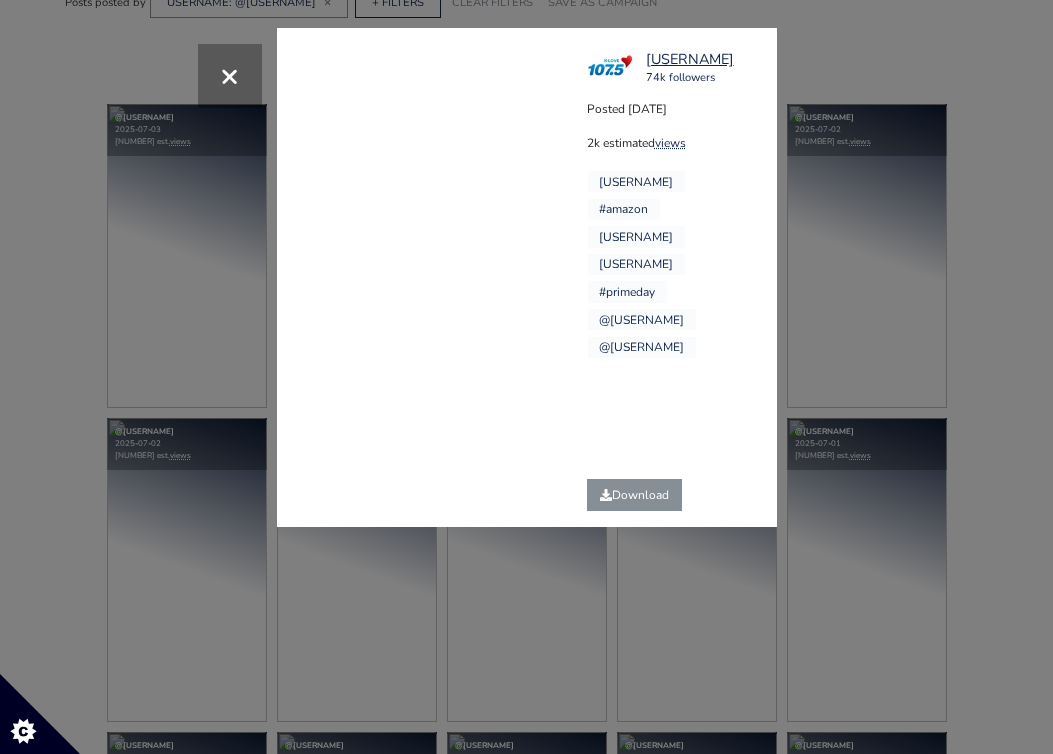 drag, startPoint x: 722, startPoint y: 292, endPoint x: 596, endPoint y: 293, distance: 126.00397 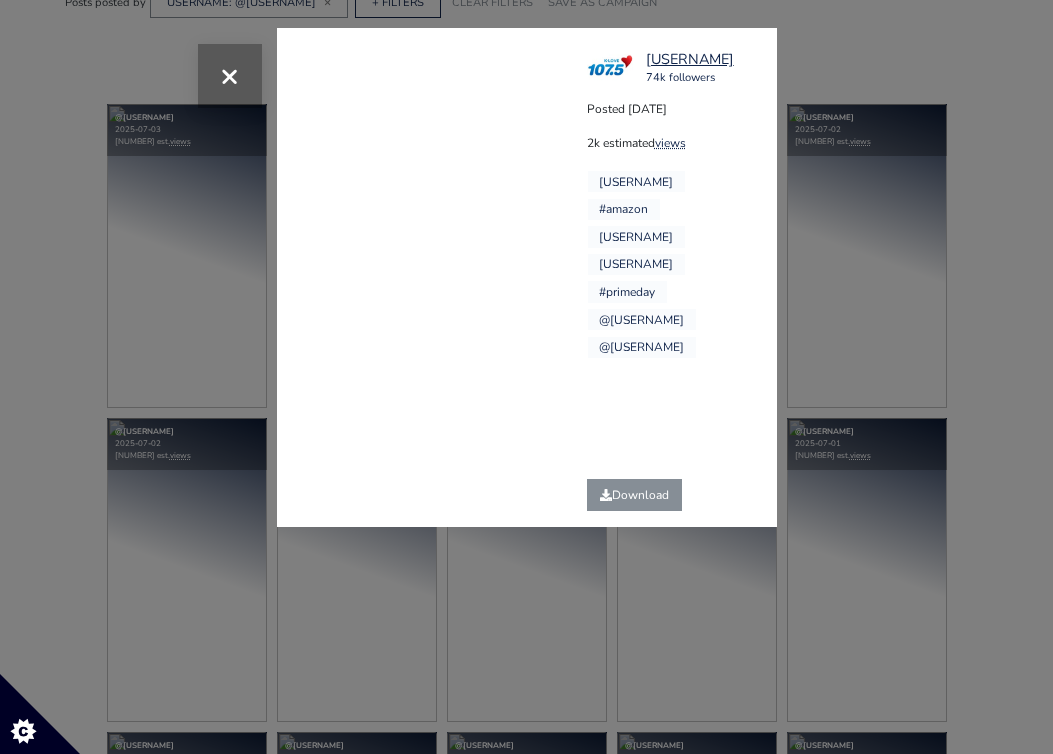 click on "×" at bounding box center [229, 75] 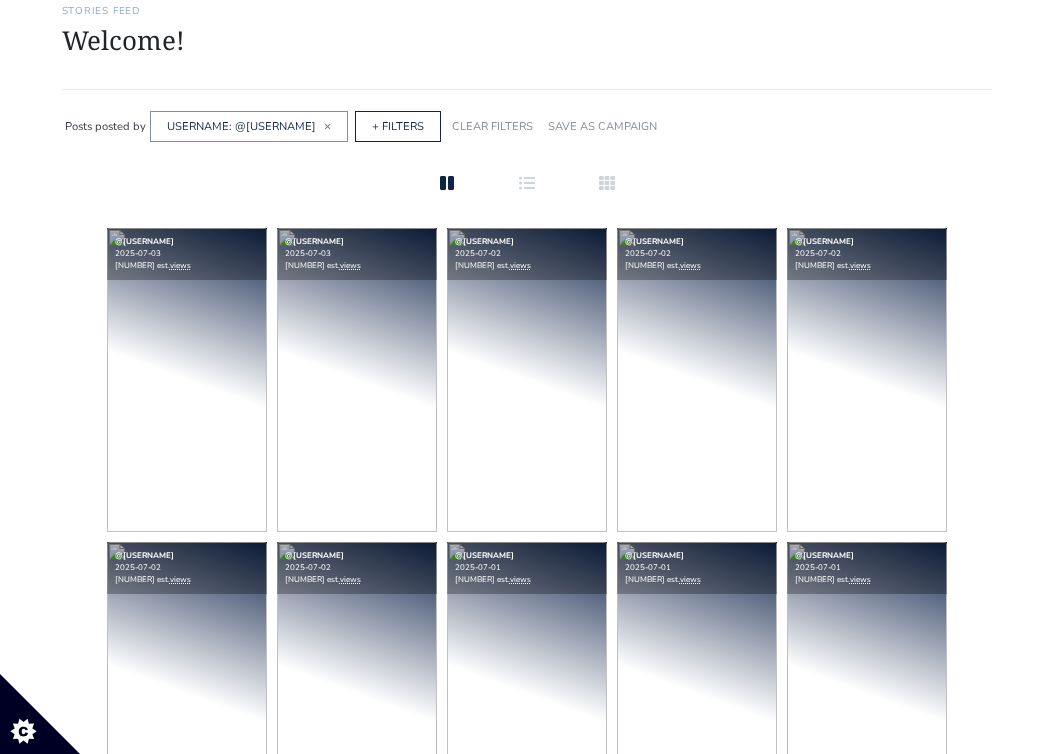 scroll, scrollTop: 0, scrollLeft: 0, axis: both 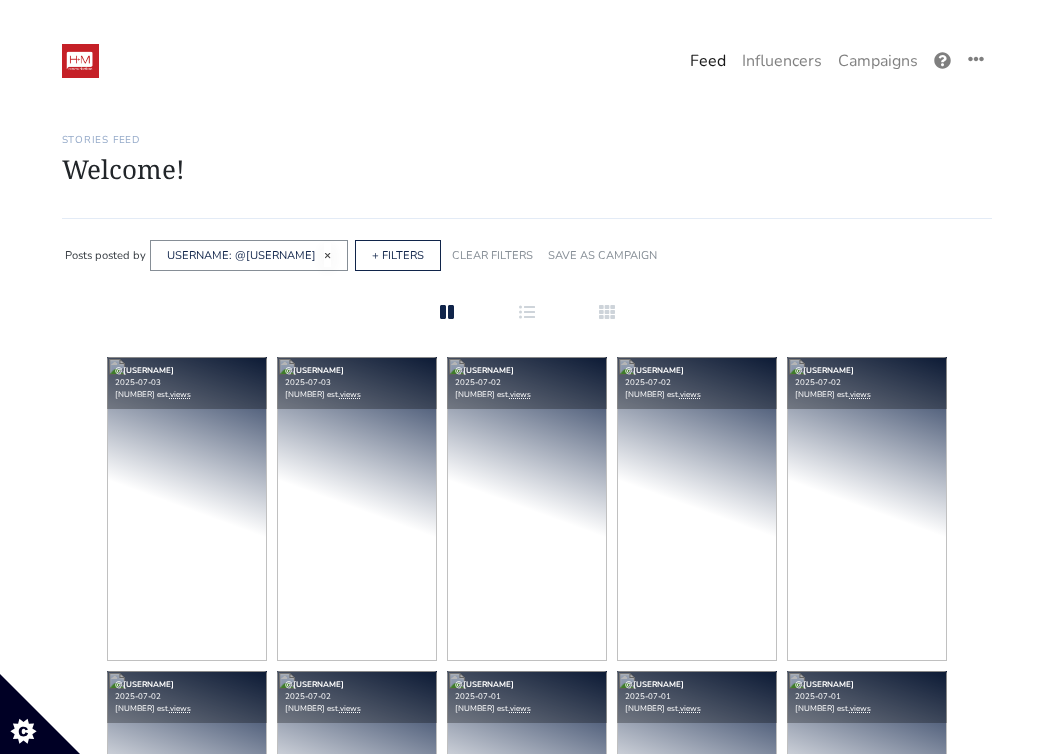 click on "×" at bounding box center (327, 255) 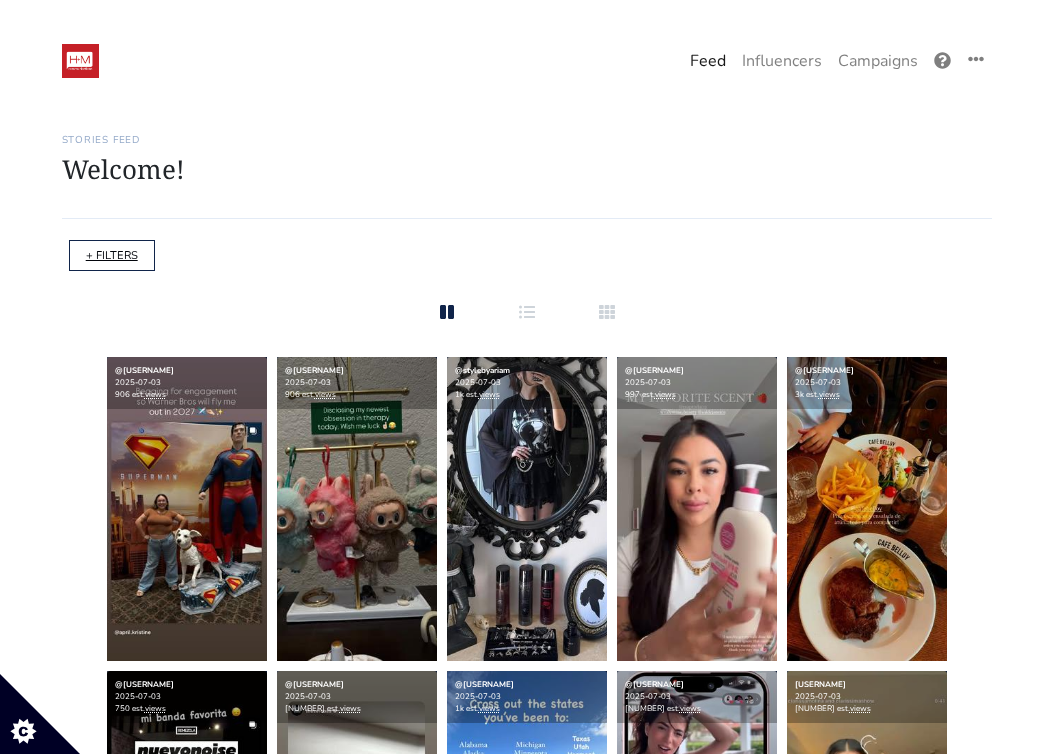 click on "+ FILTERS" at bounding box center (112, 255) 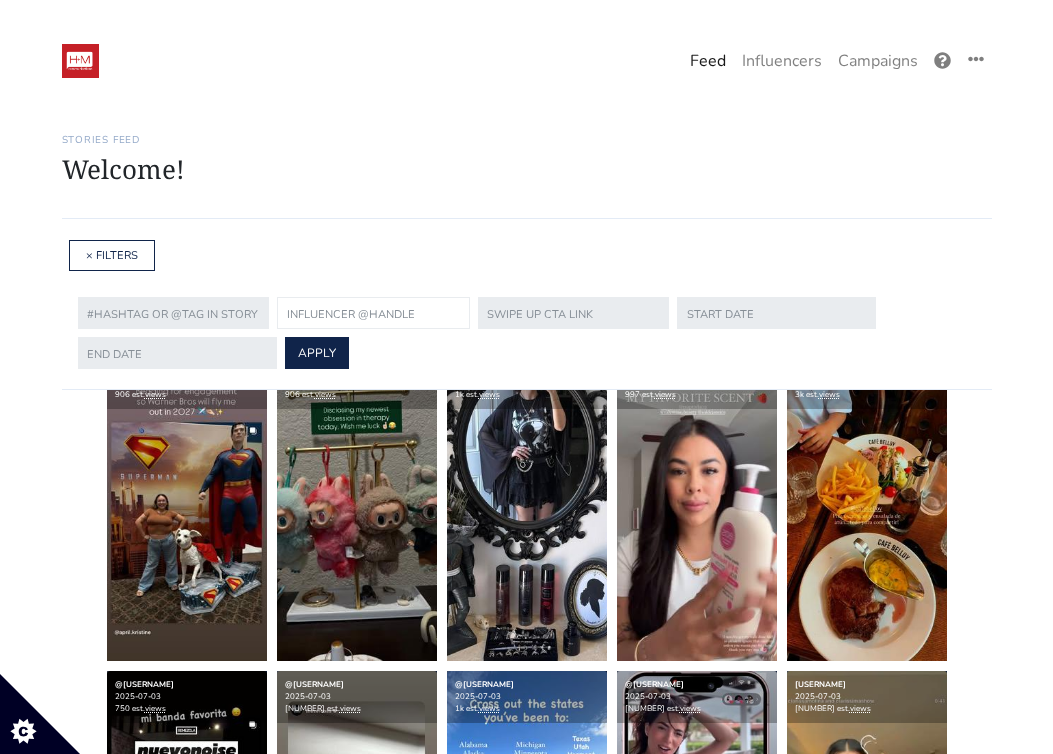 click at bounding box center [373, 313] 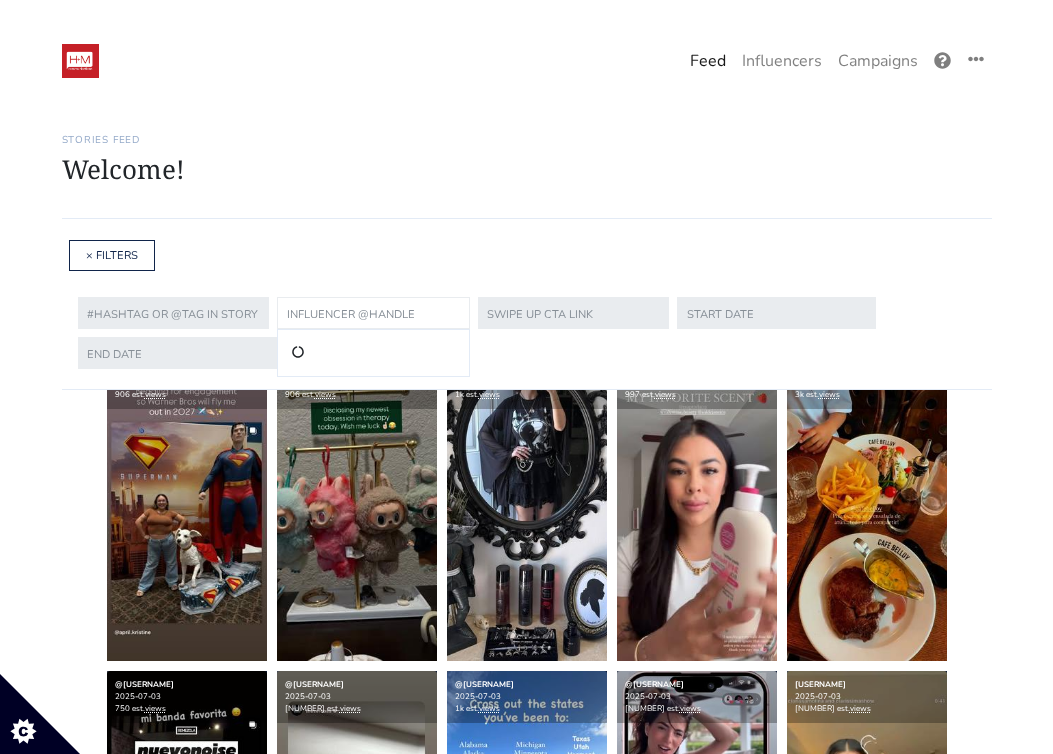 paste on "@[USERNAME]" 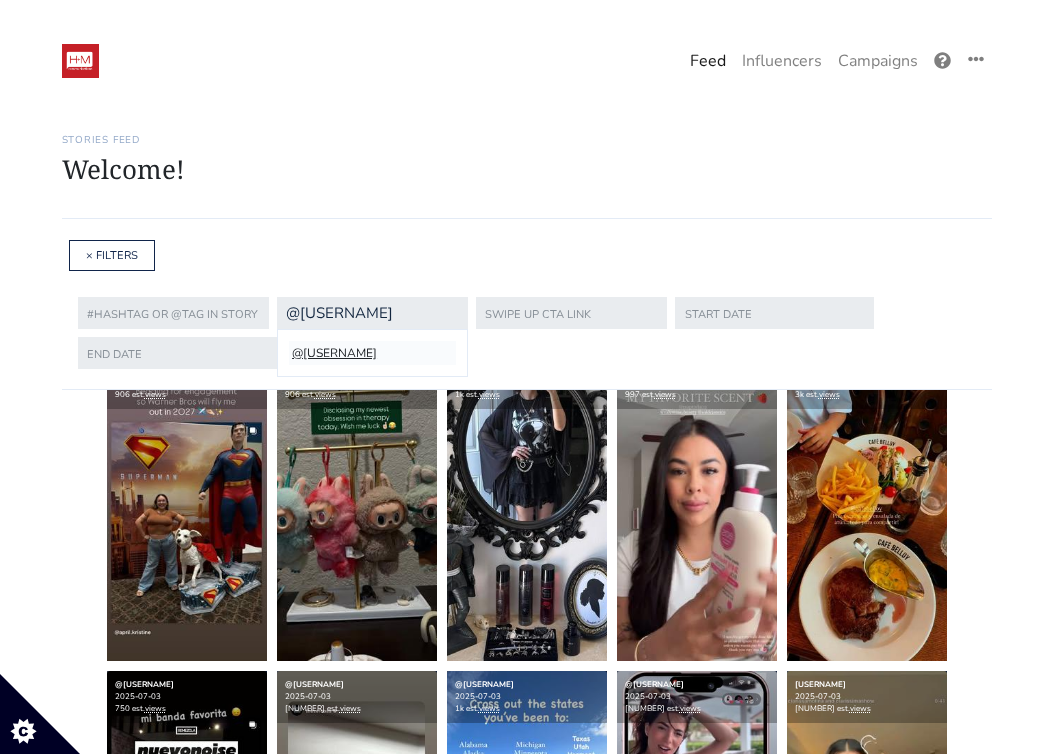 click on "@[USERNAME]" at bounding box center (372, 353) 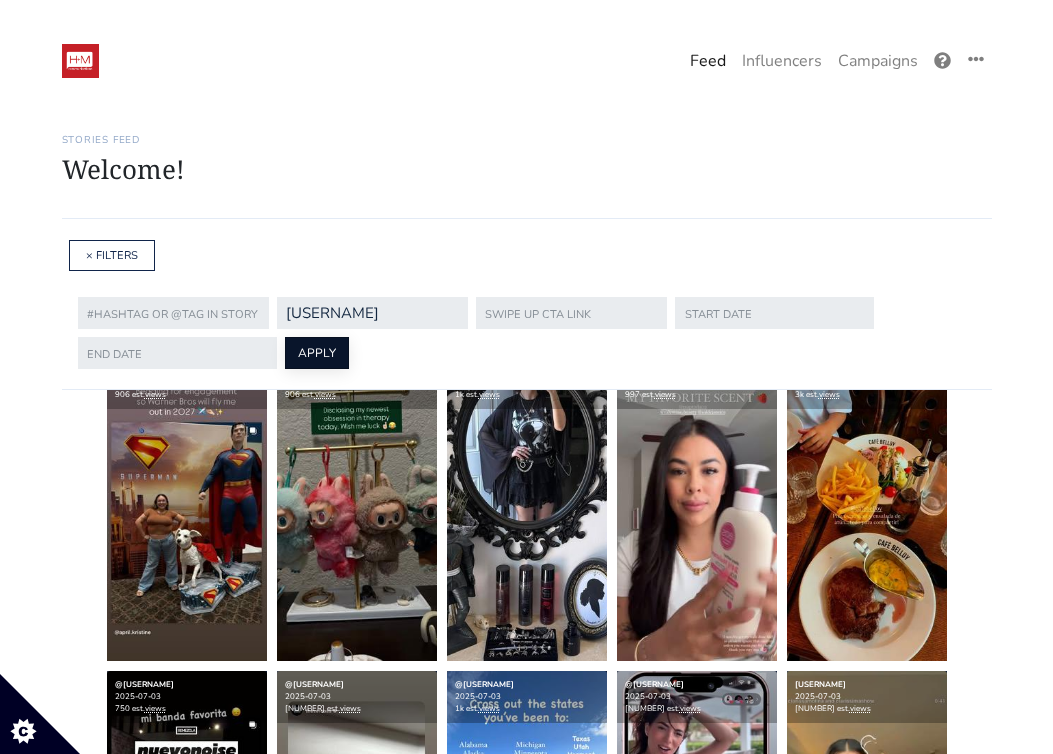 click on "APPLY" at bounding box center (317, 353) 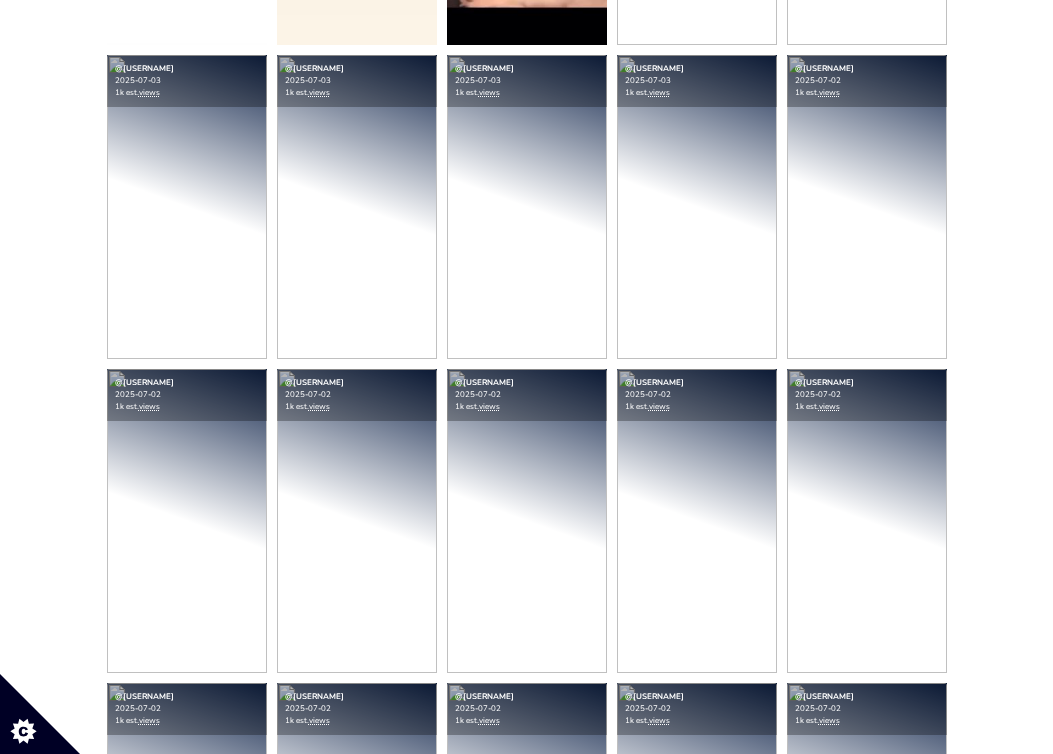 scroll, scrollTop: 618, scrollLeft: 0, axis: vertical 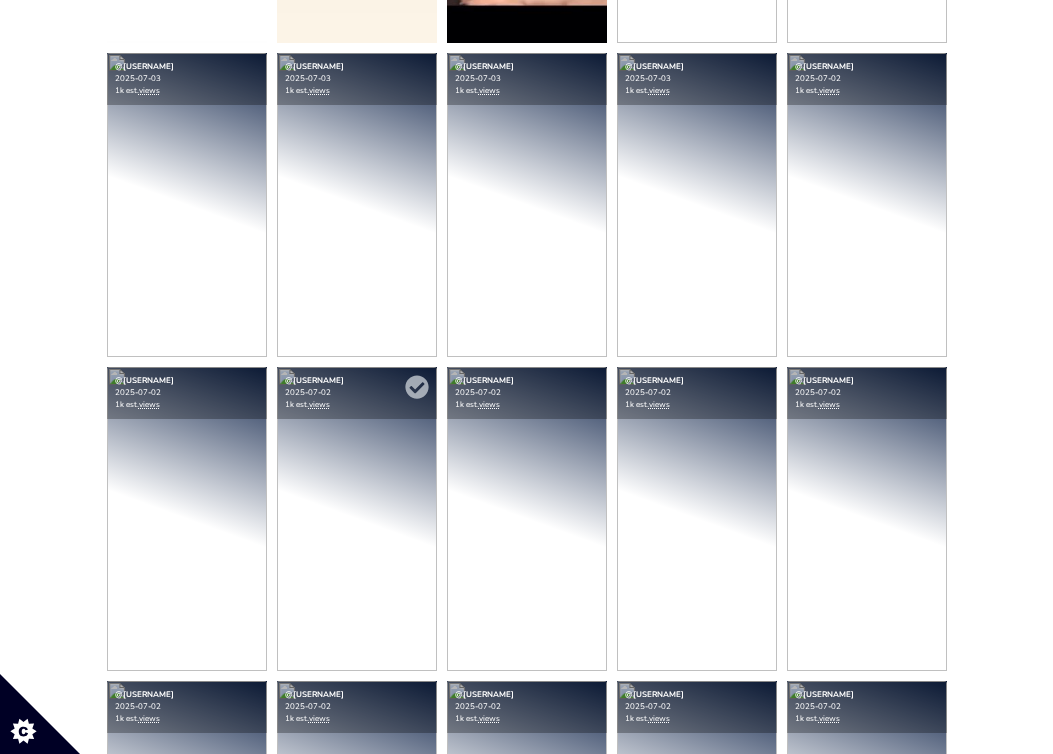click at bounding box center (187, -109) 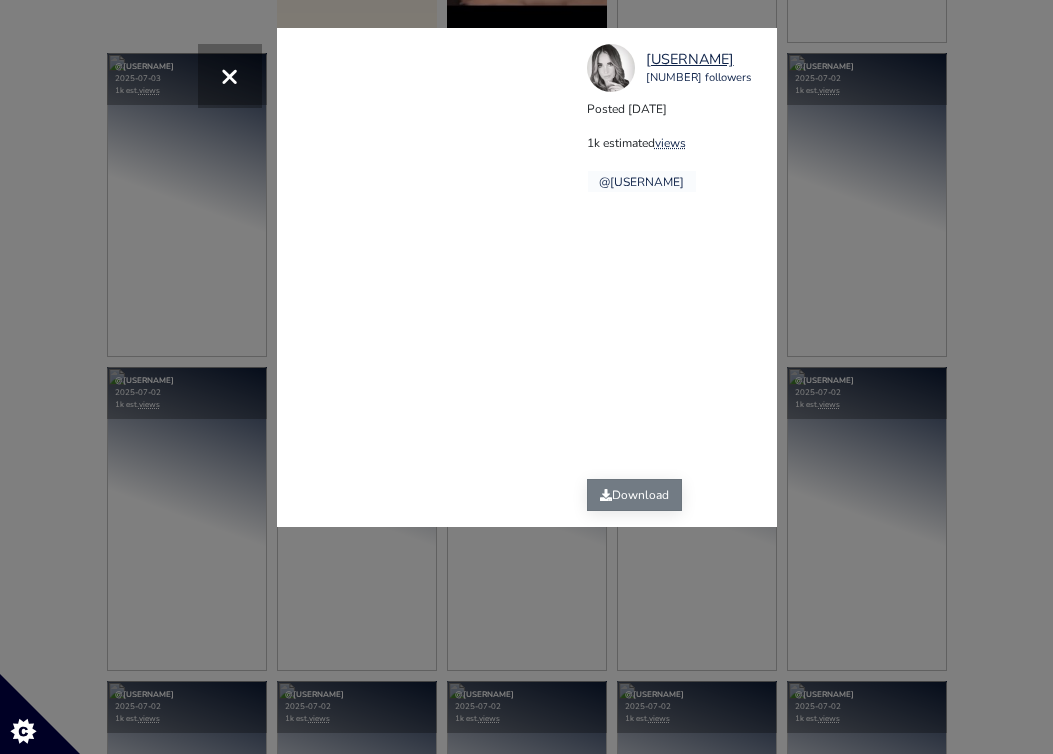 click on "Download" at bounding box center (634, 495) 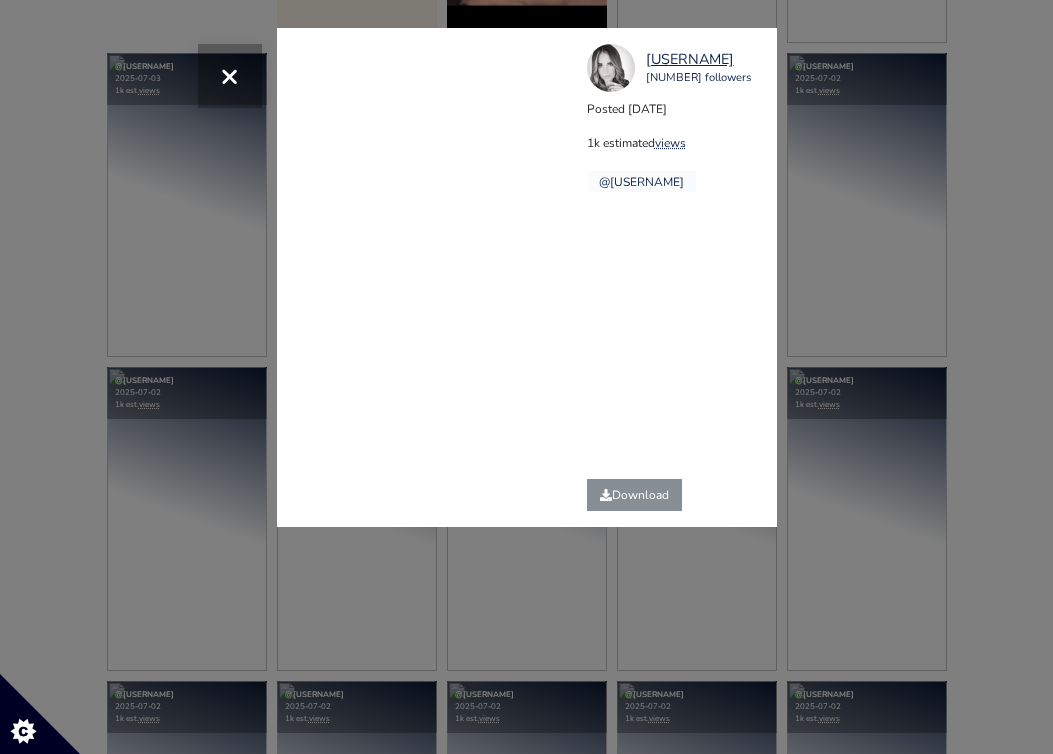click on "×" at bounding box center [229, 75] 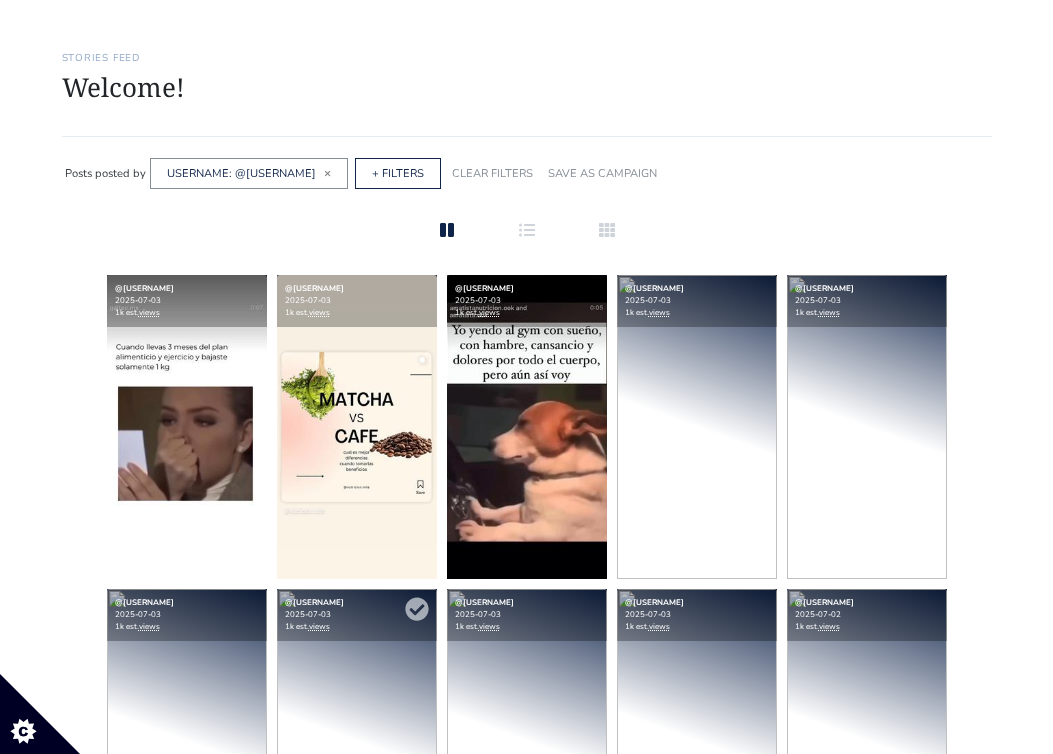scroll, scrollTop: 0, scrollLeft: 0, axis: both 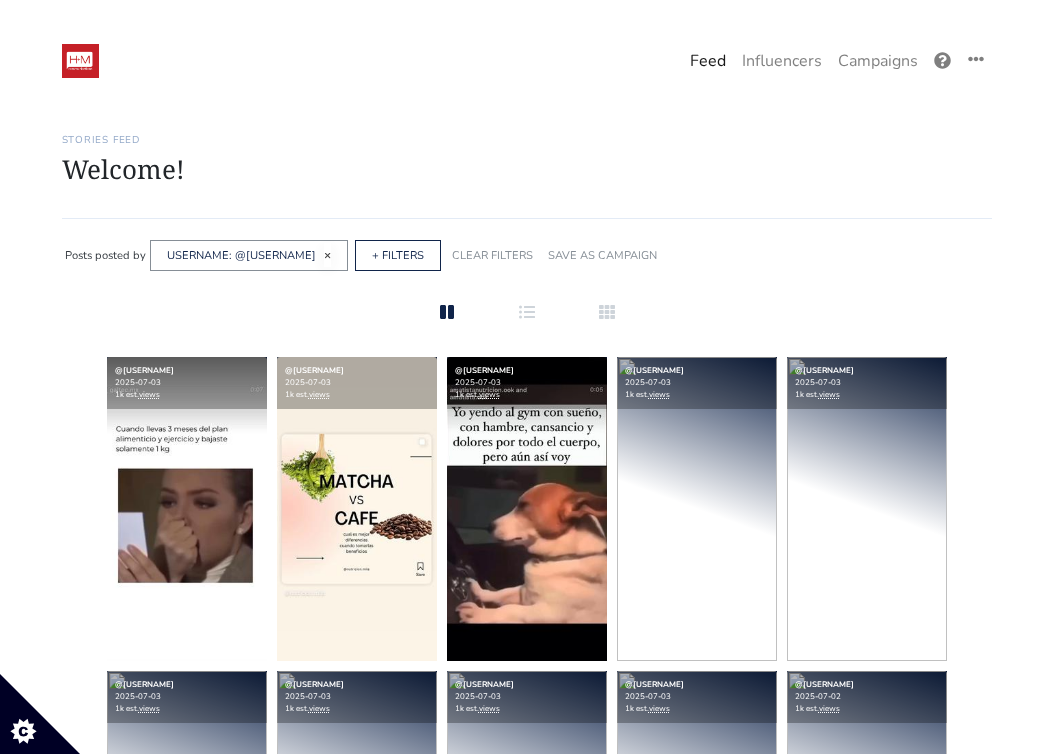 click on "×" at bounding box center (327, 255) 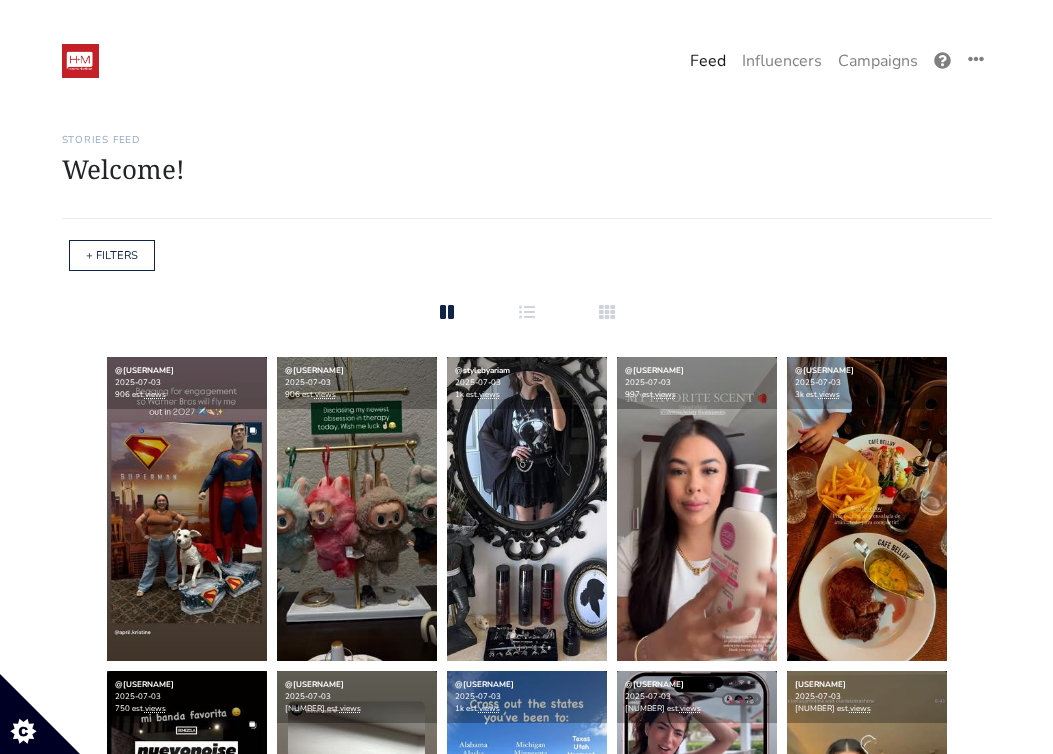 click on "+ FILTERS" at bounding box center (112, 255) 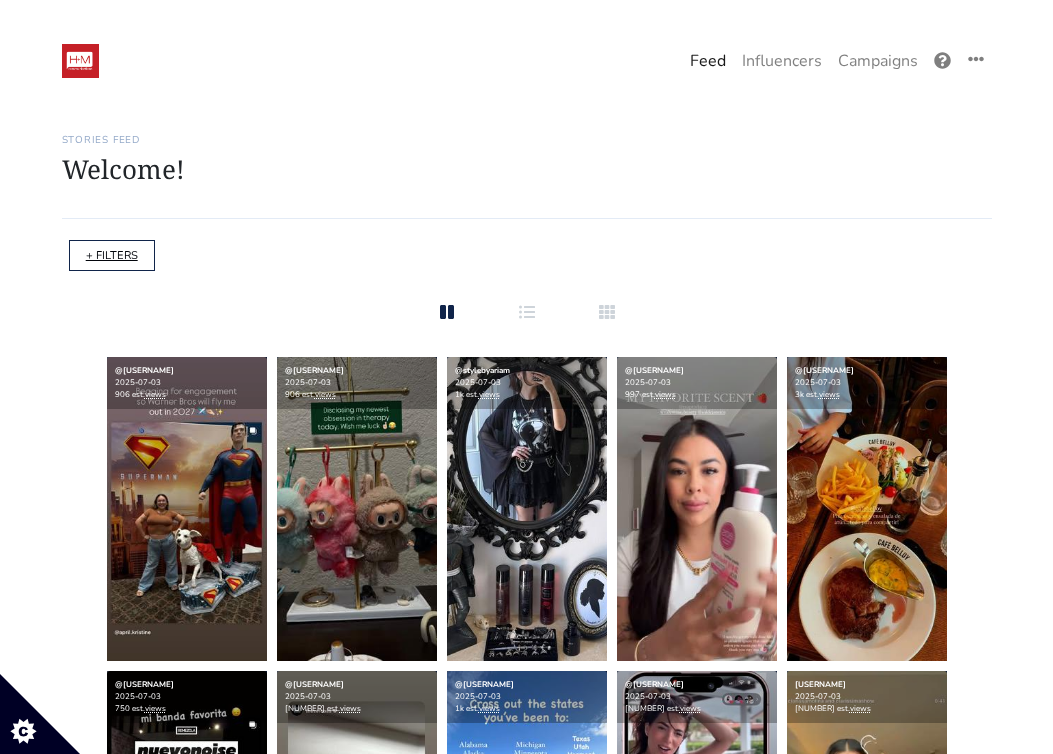 click on "+ FILTERS" at bounding box center (112, 255) 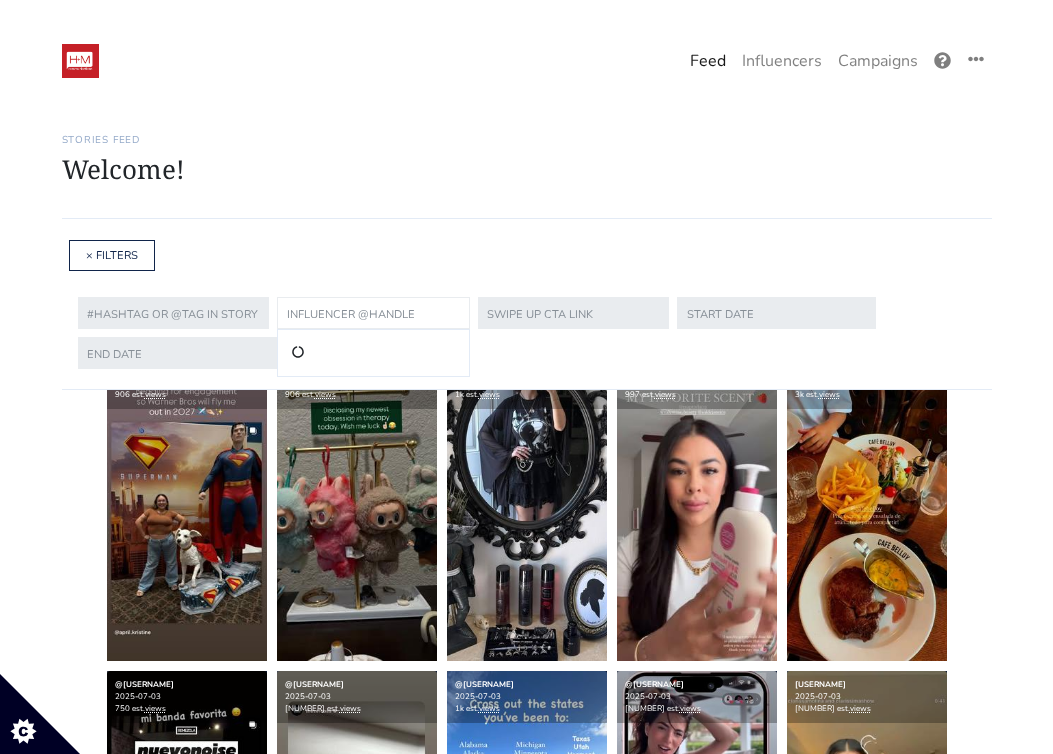 click at bounding box center (373, 313) 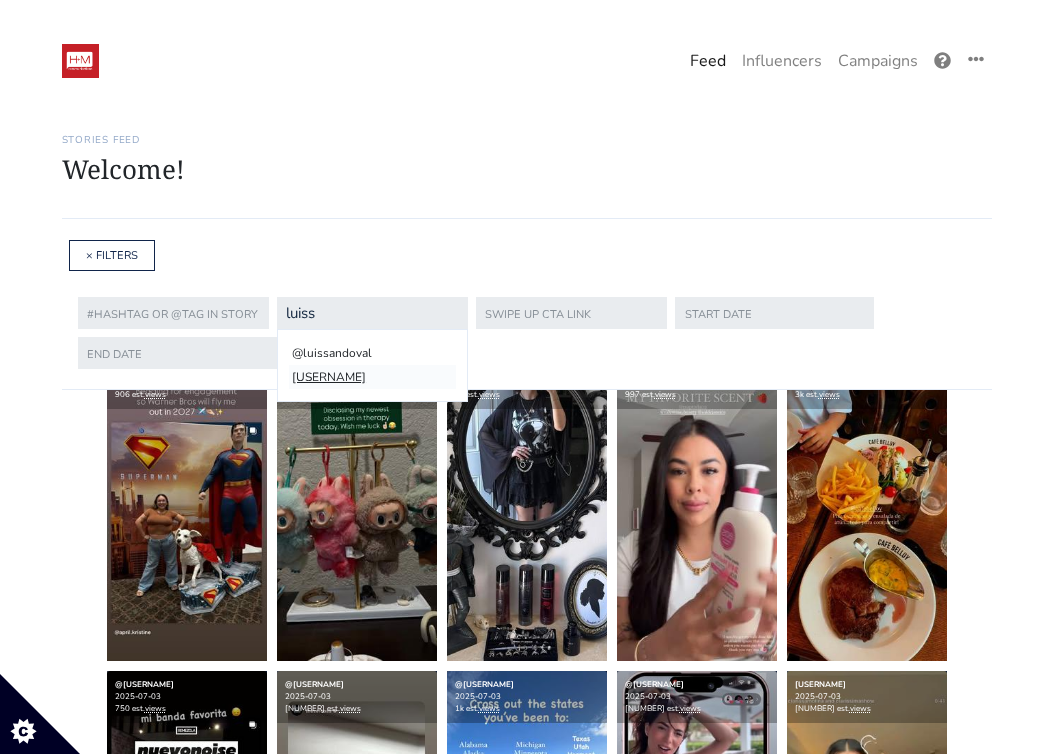 click on "[USERNAME]" at bounding box center [372, 377] 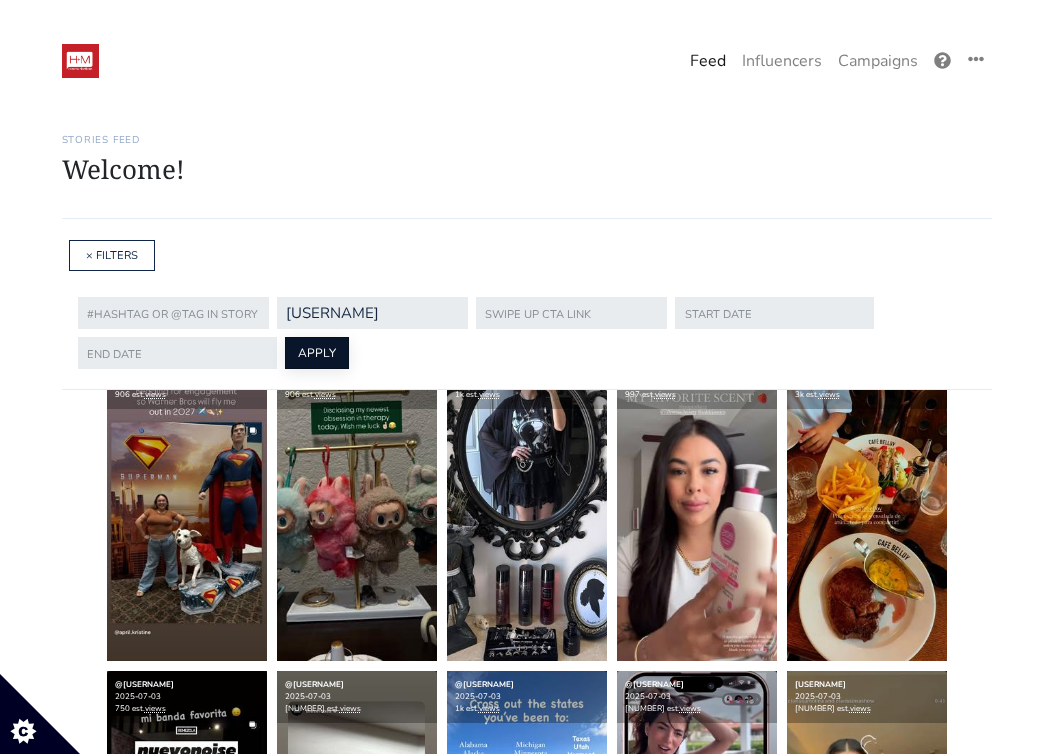 click on "APPLY" at bounding box center (317, 353) 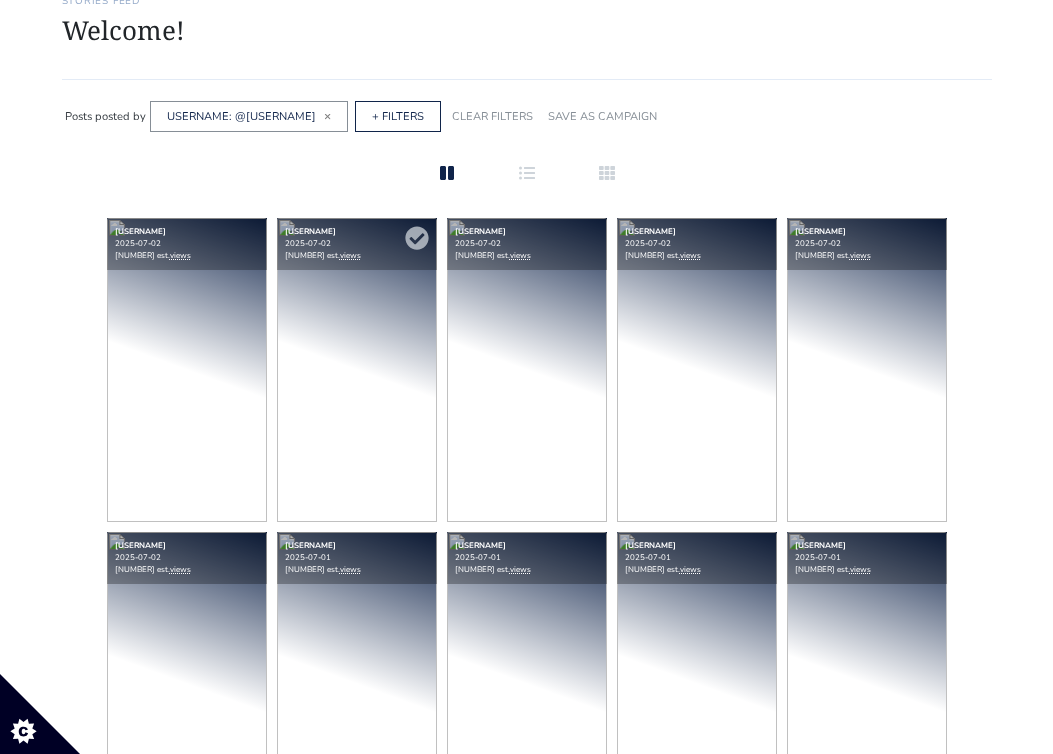 scroll, scrollTop: 140, scrollLeft: 0, axis: vertical 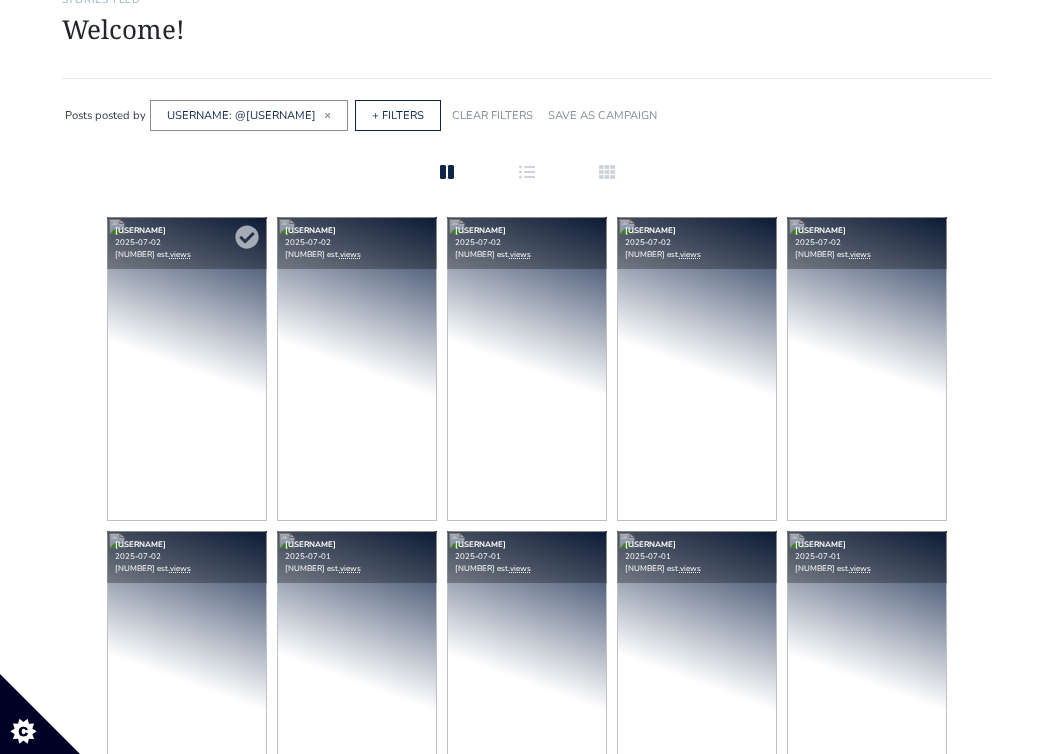click at bounding box center [187, 369] 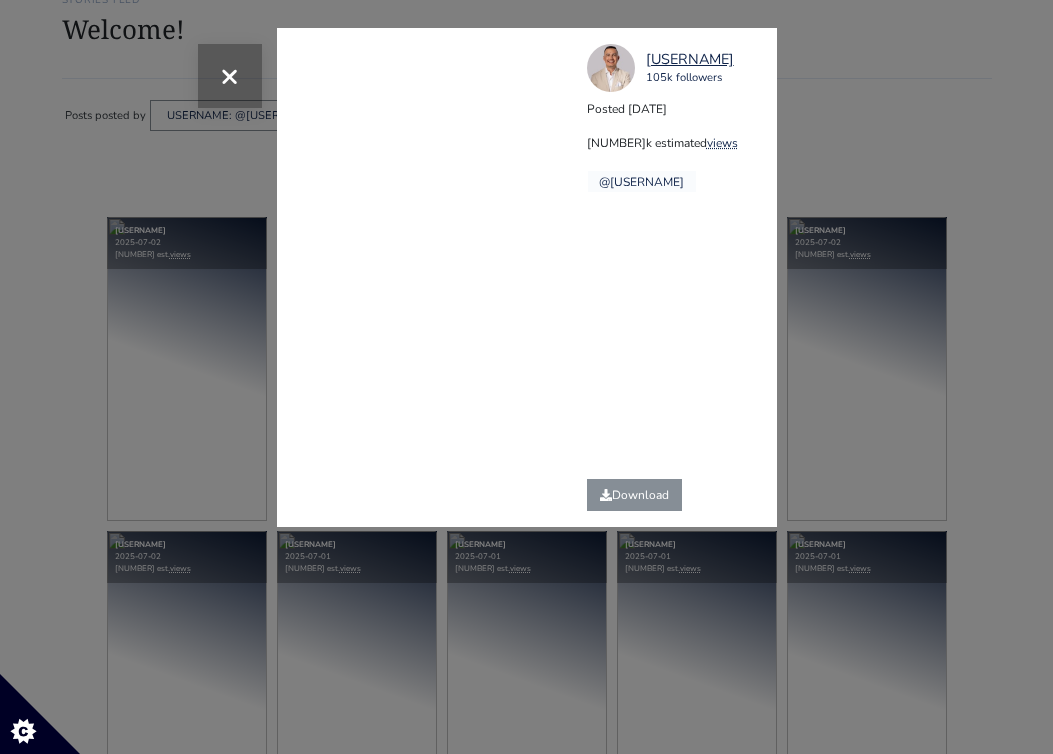 click on "×" at bounding box center (229, 75) 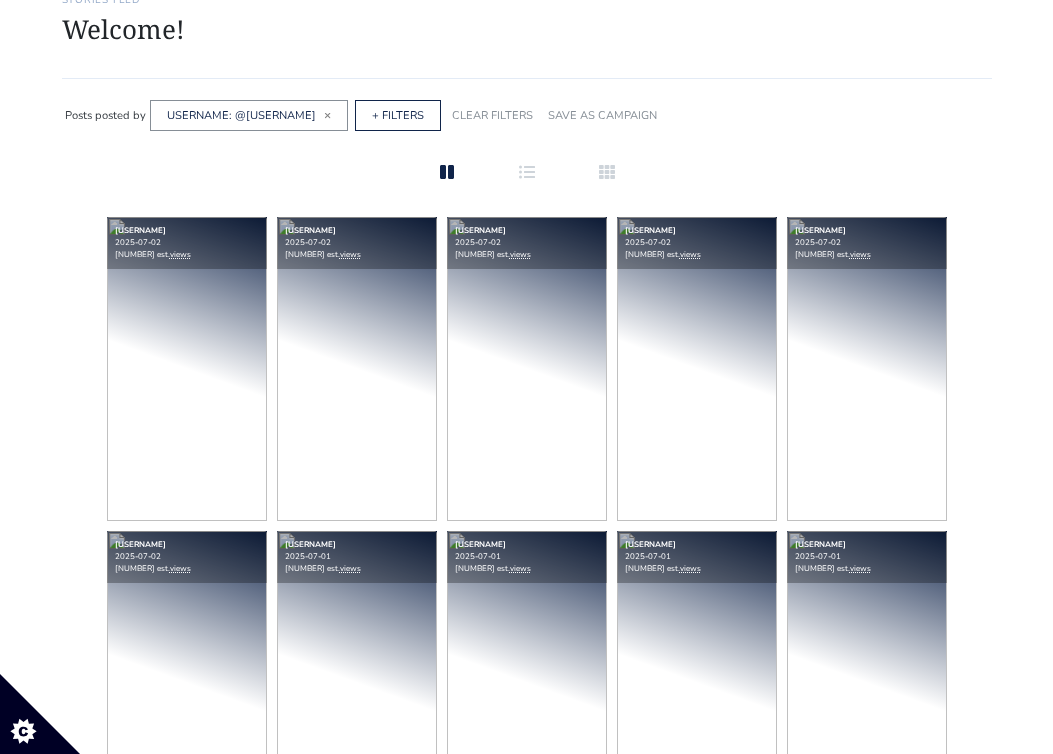 click on "USERNAME: @[USERNAME]
×" at bounding box center [249, 115] 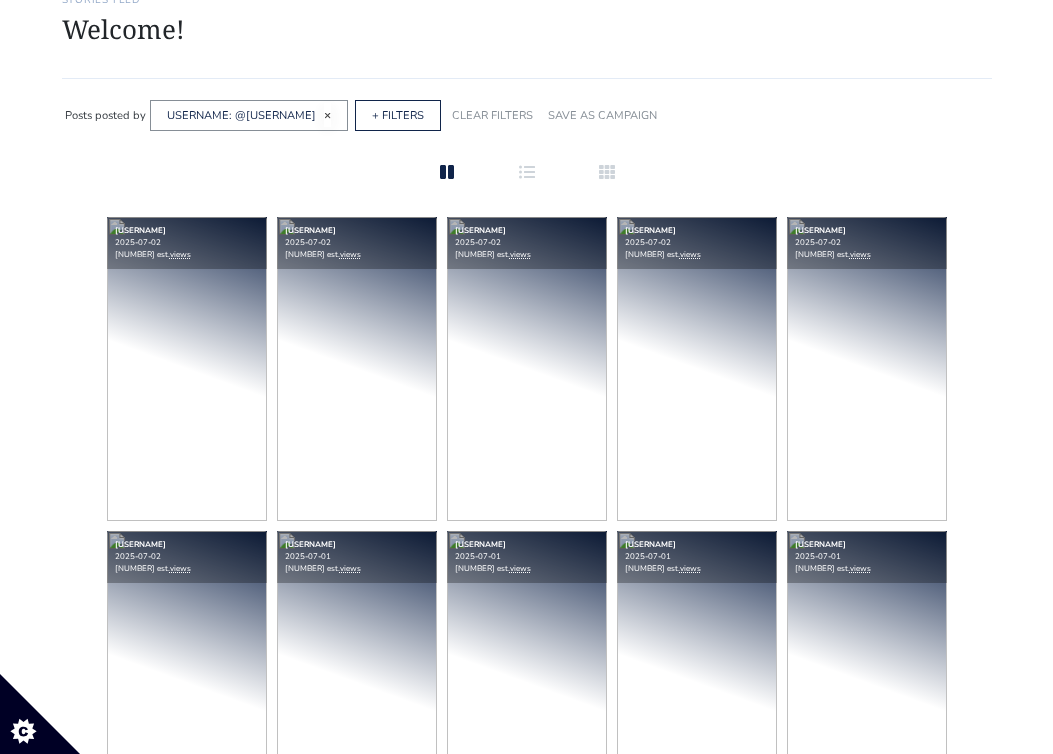 click on "×" at bounding box center (327, 115) 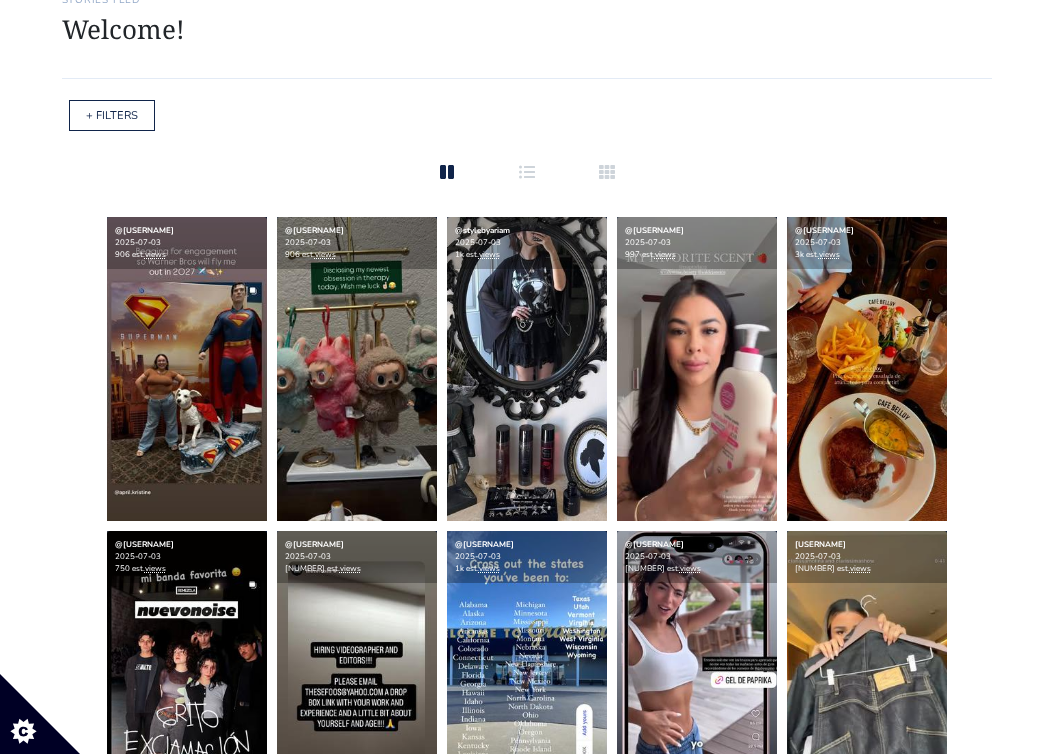 click on "+ FILTERS" at bounding box center [112, 115] 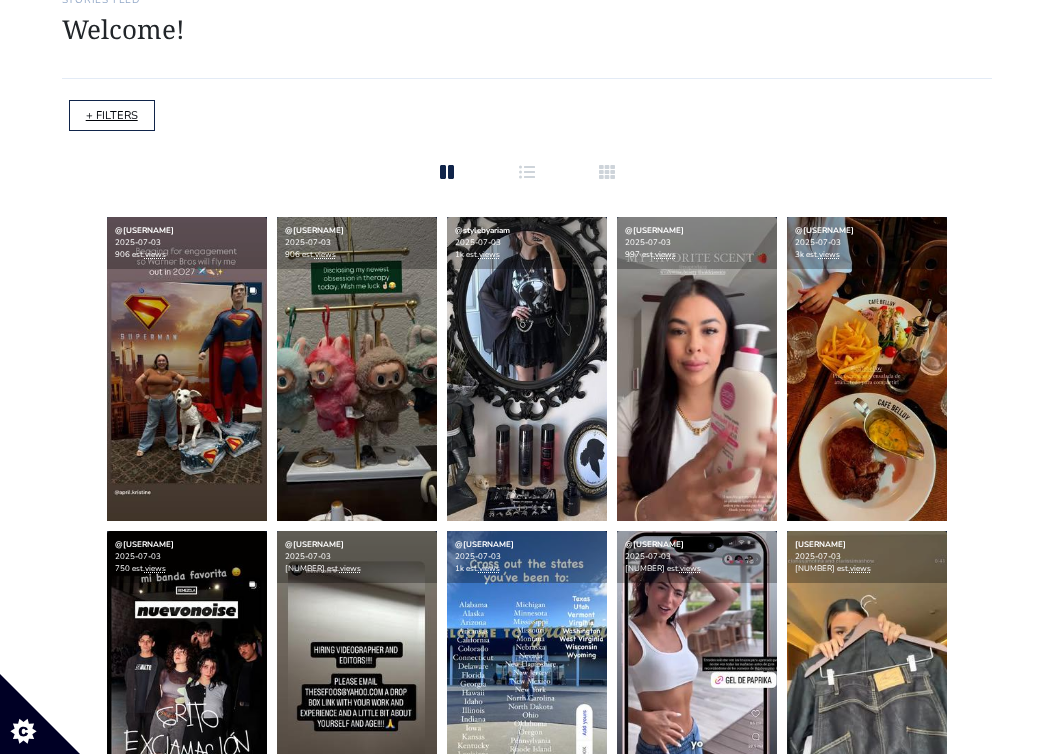 click on "+ FILTERS" at bounding box center [112, 115] 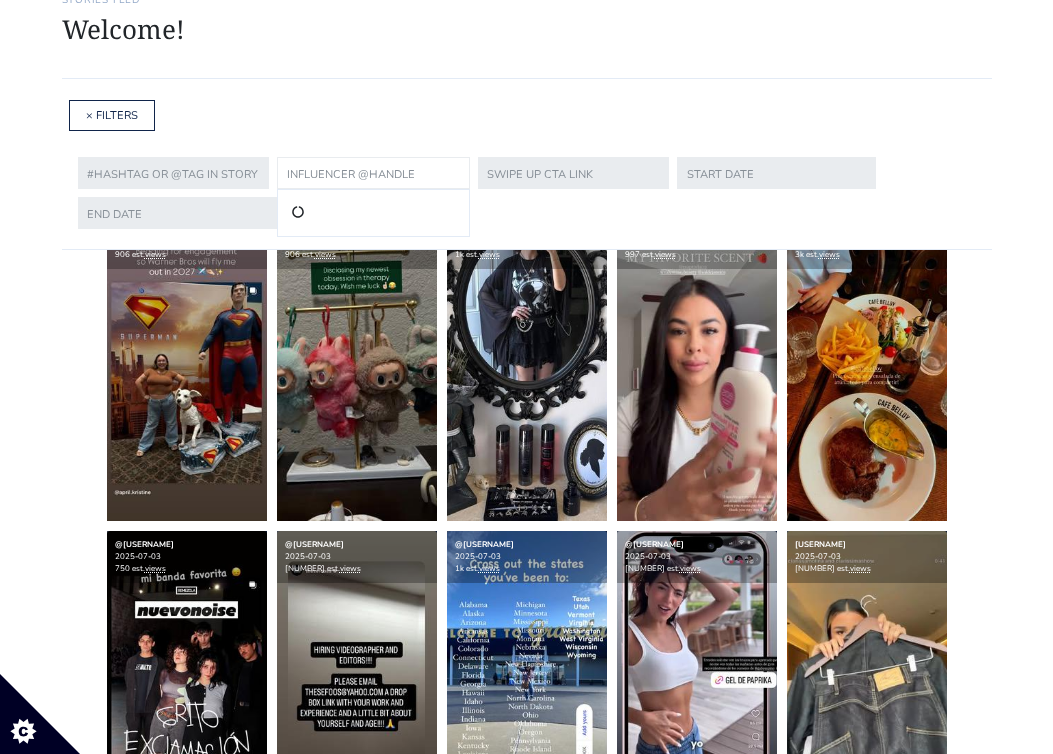 click at bounding box center (373, 173) 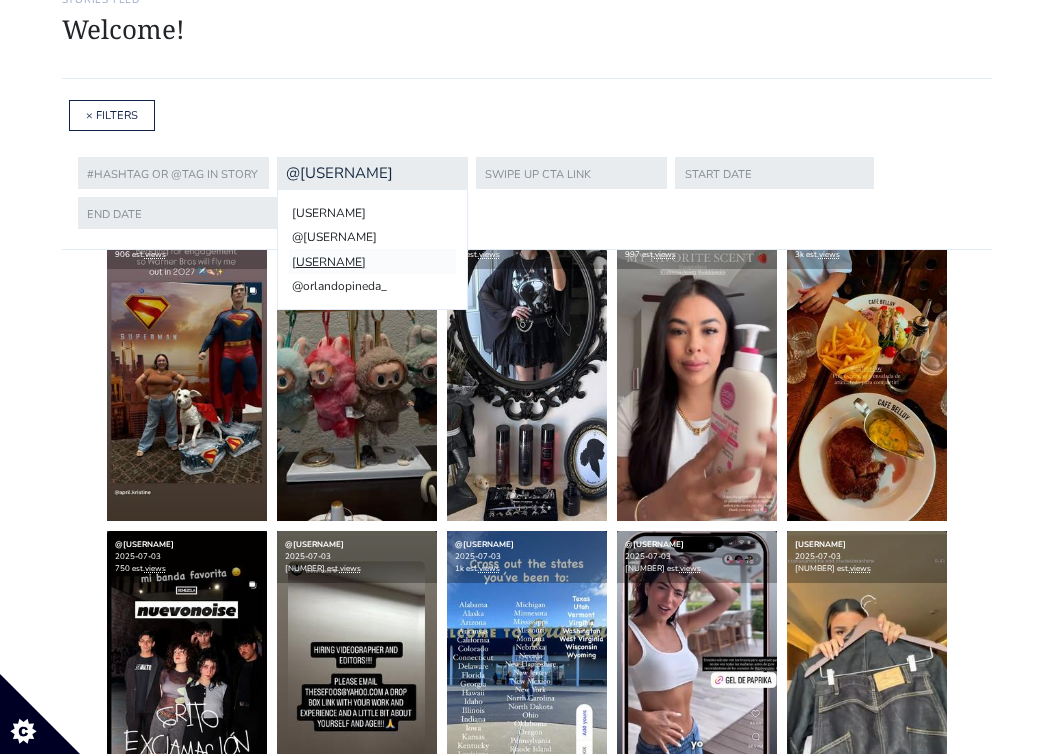 click on "[USERNAME]" at bounding box center [372, 261] 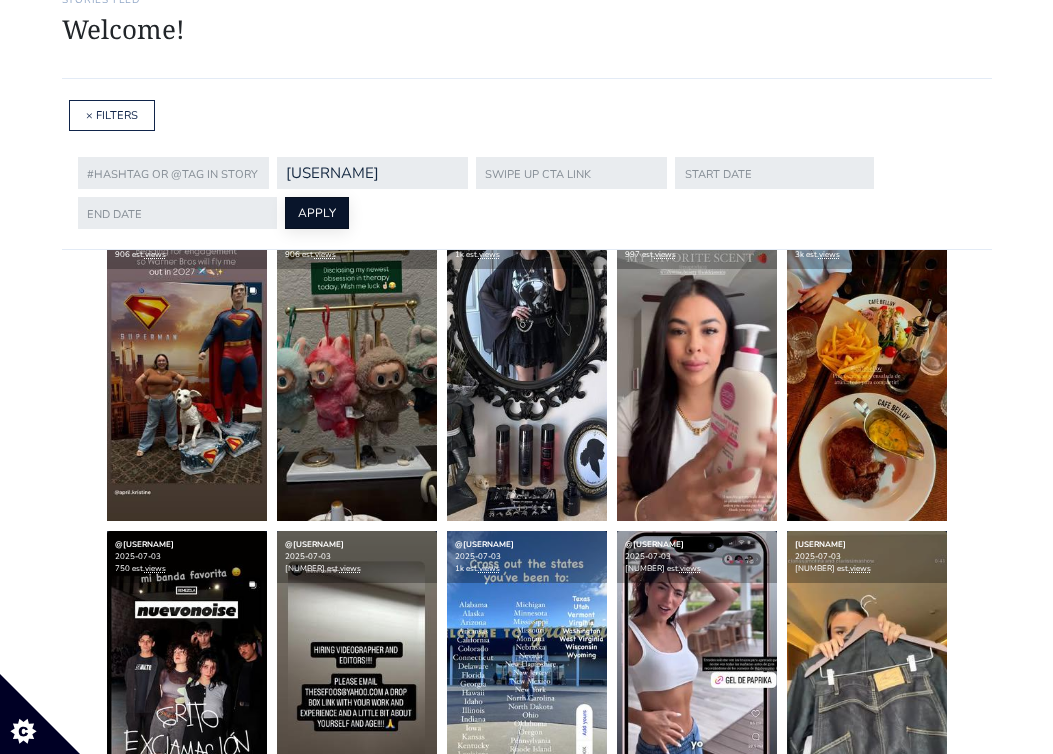 click on "APPLY" at bounding box center (317, 213) 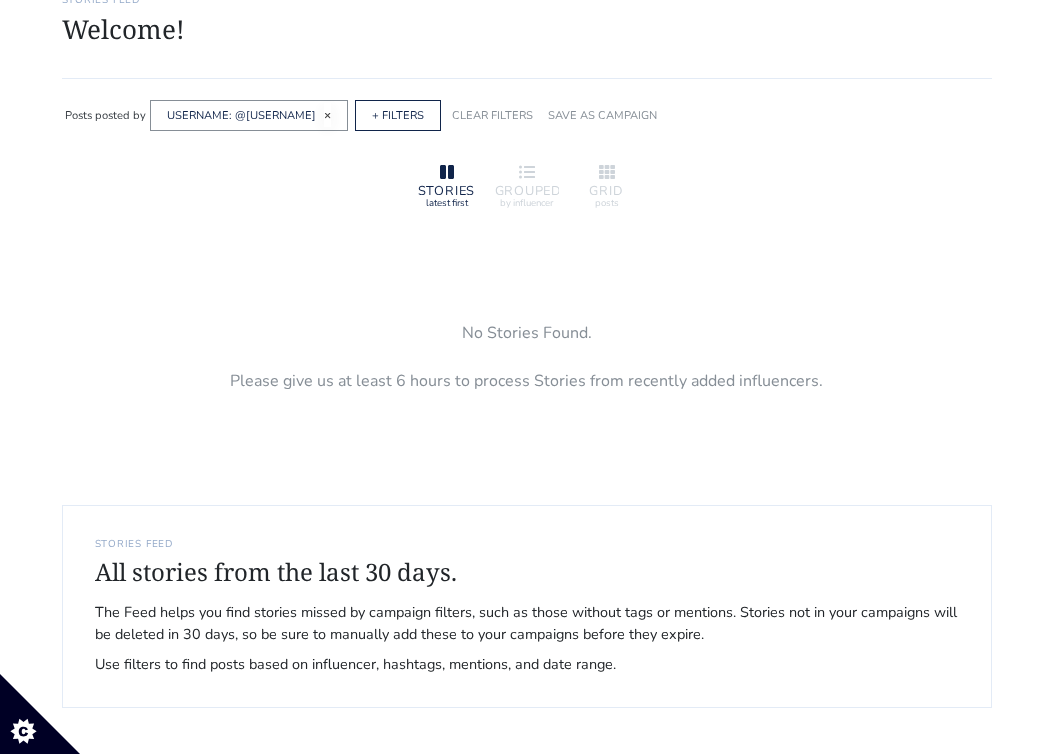 click on "×" at bounding box center (327, 115) 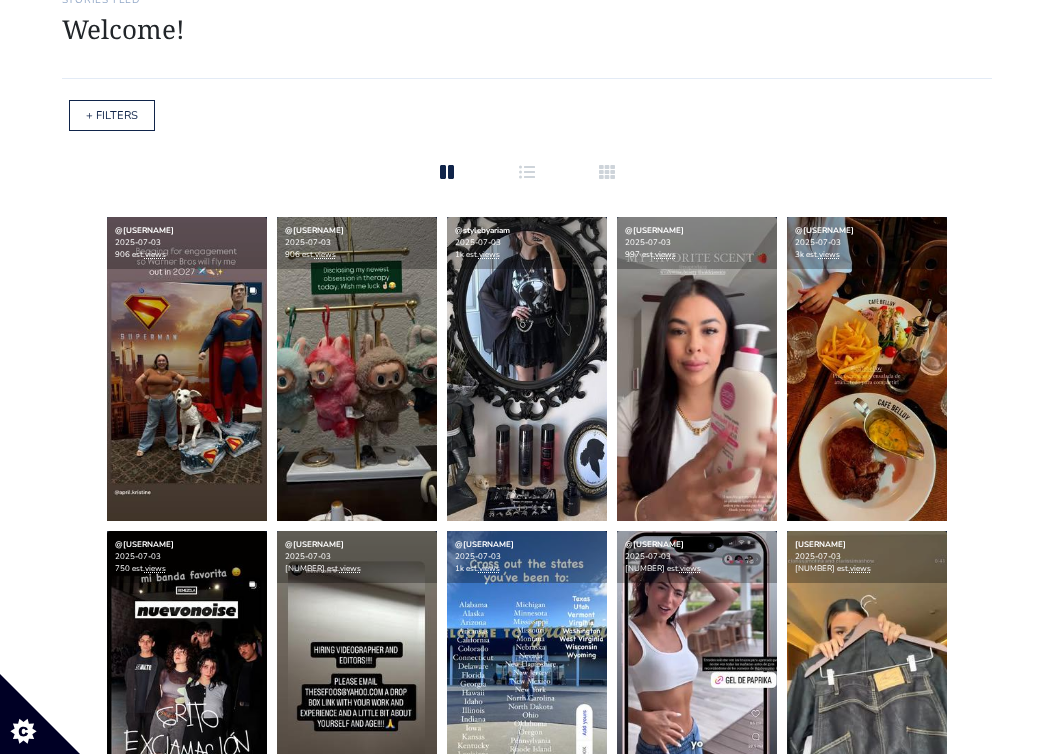 click on "+ FILTERS" at bounding box center [112, 115] 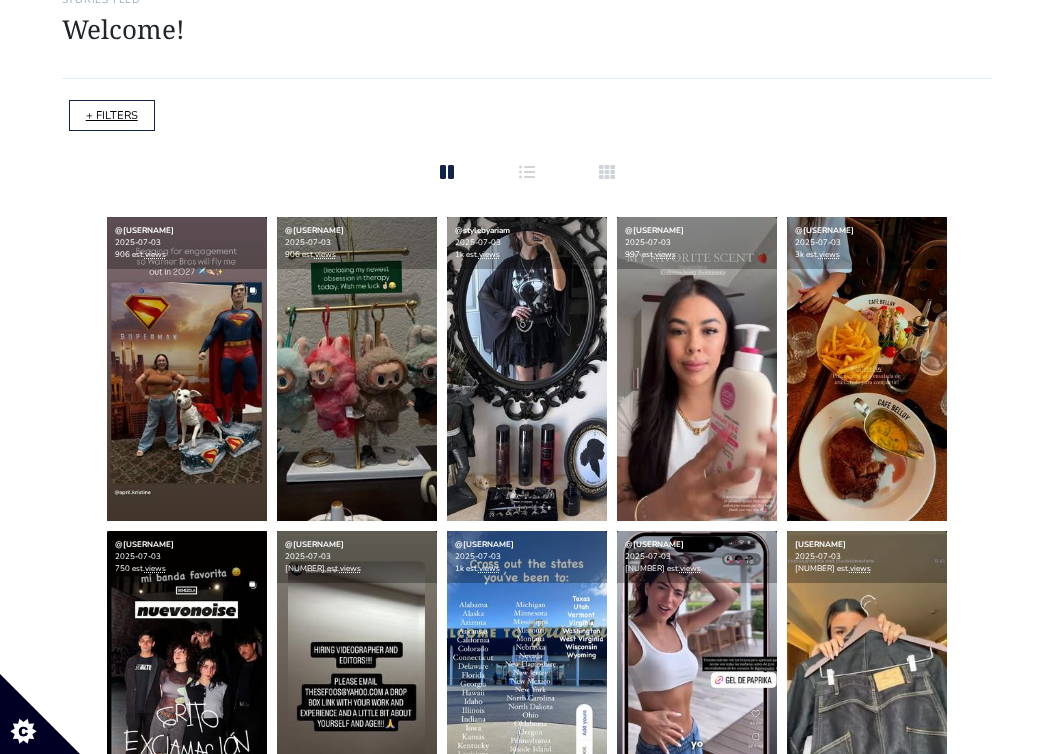 click on "+ FILTERS" at bounding box center [112, 115] 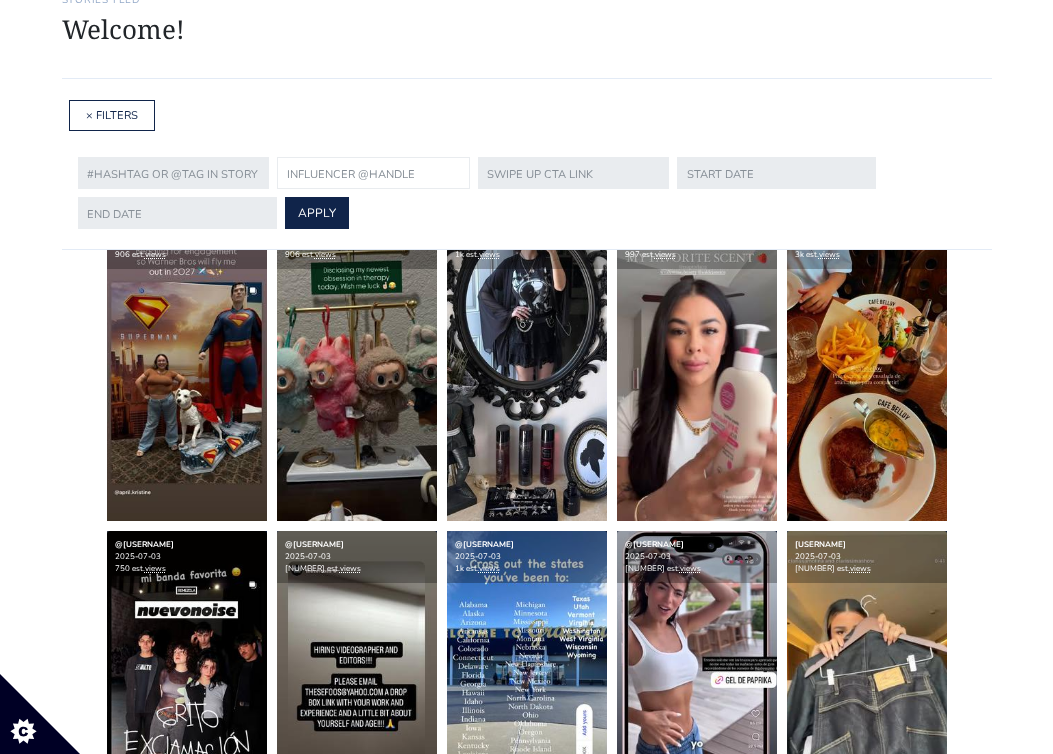 click at bounding box center (373, 173) 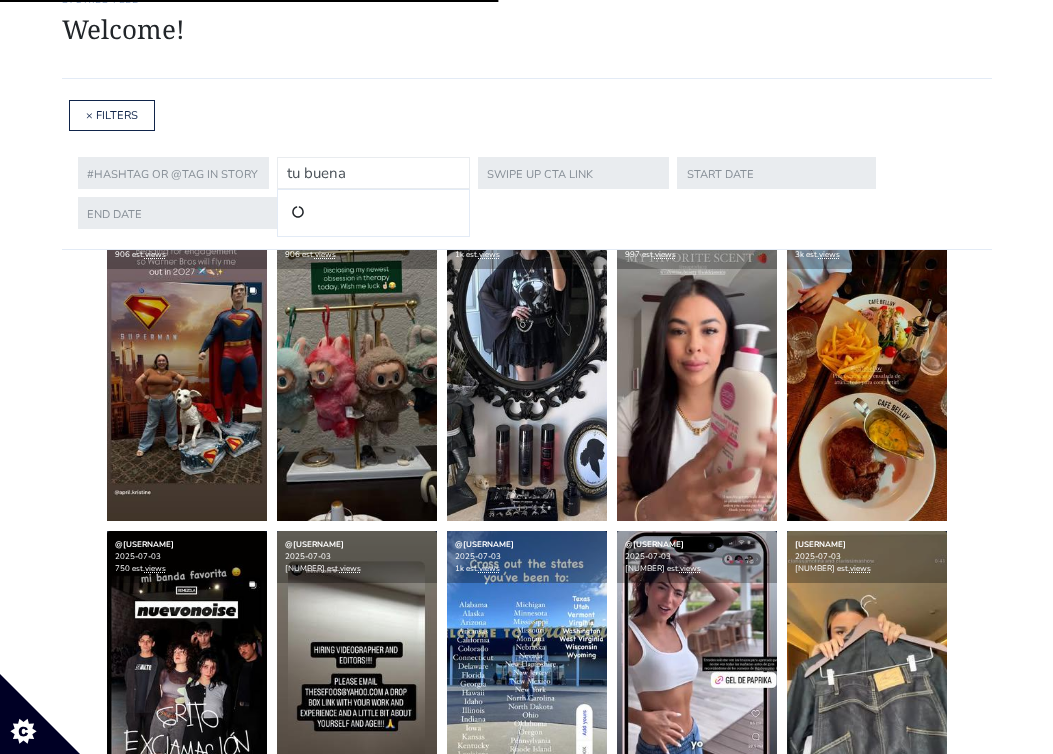 click on "tu buena" at bounding box center (373, 173) 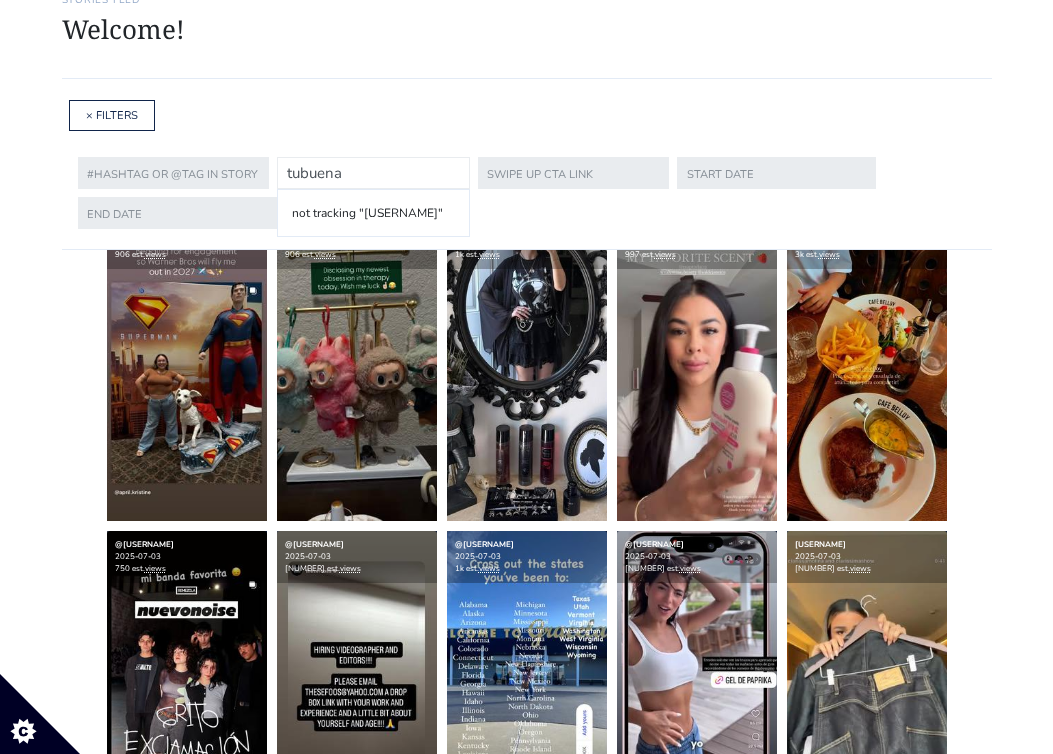 click on "tubuena" at bounding box center (373, 173) 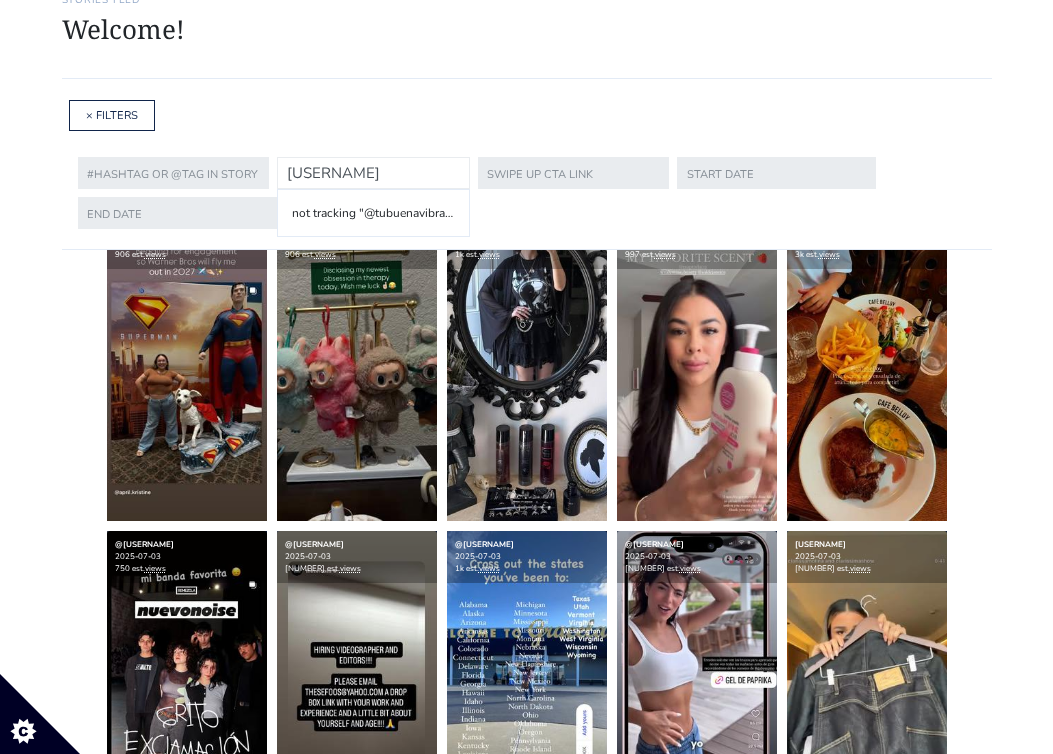 click on "[USERNAME]" at bounding box center [373, 173] 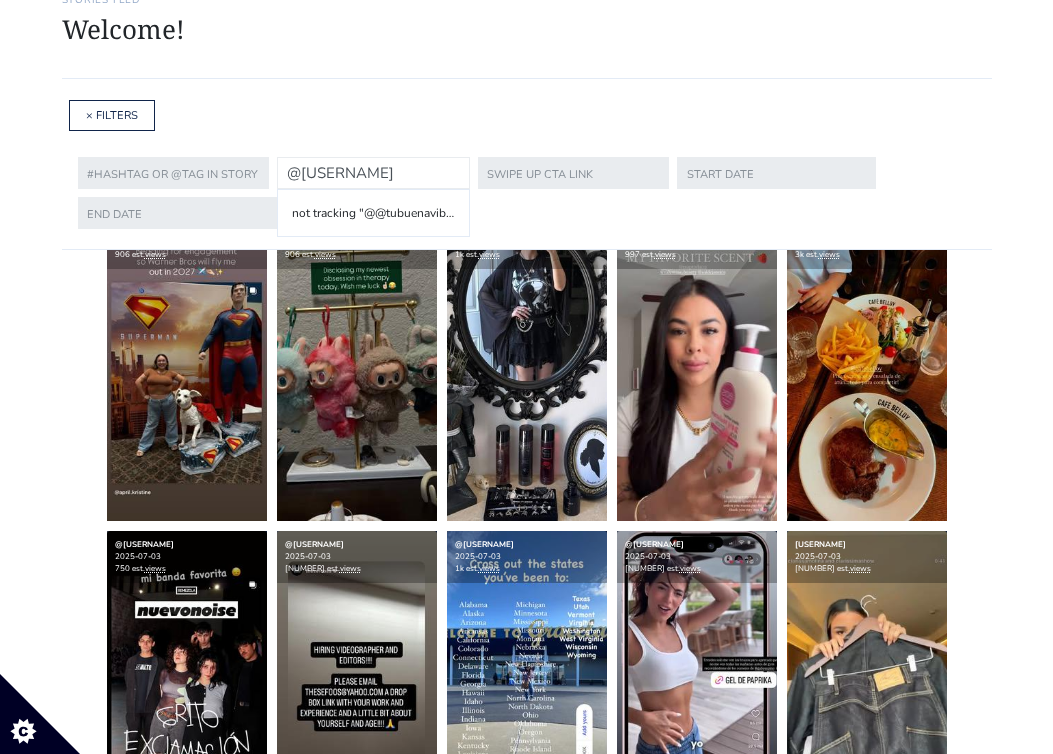 type on "@[USERNAME]" 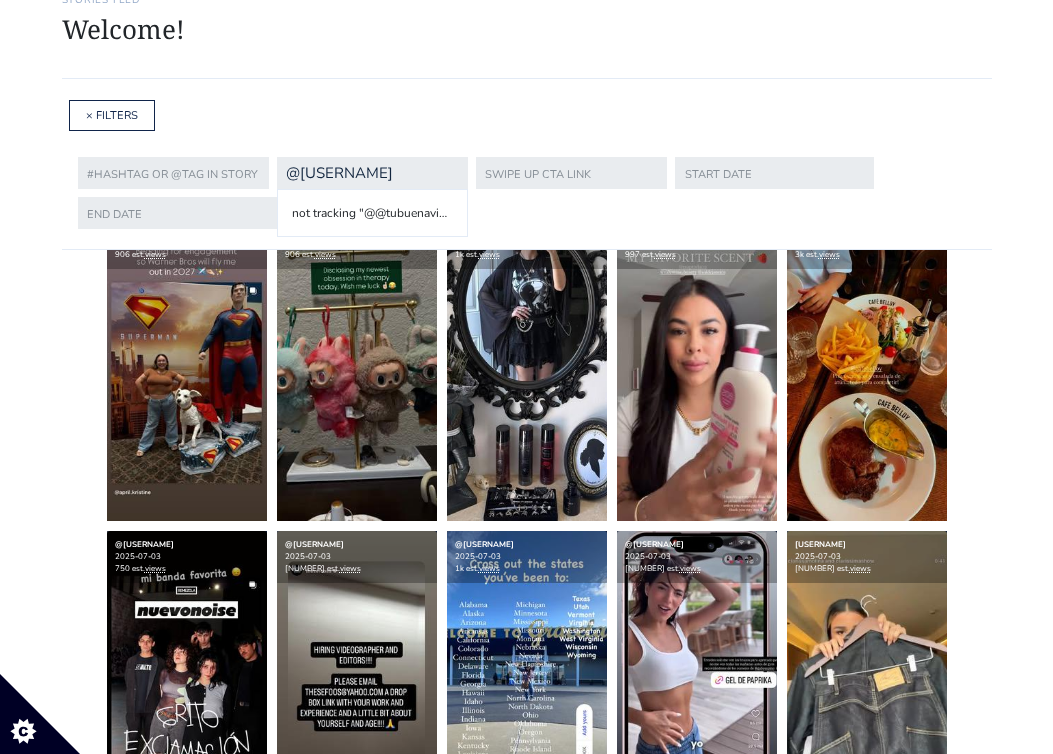 click on "not tracking "@@tubuenavibrashow" @tubuenavibrashow
APPLY" at bounding box center (527, 193) 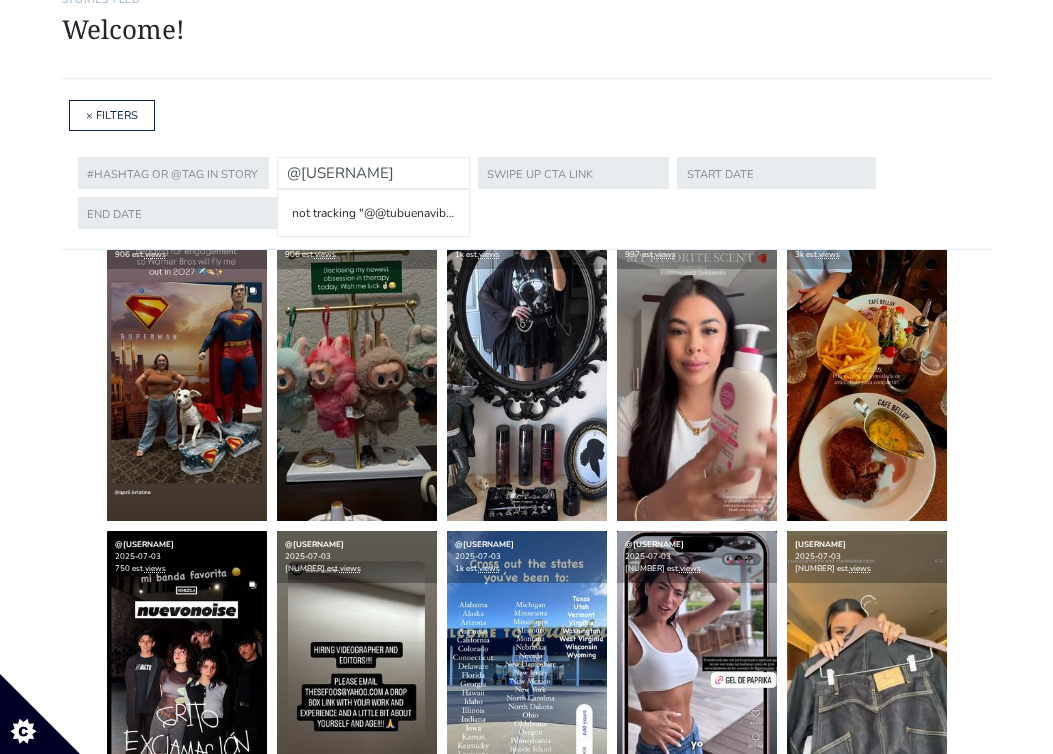 click on "@[USERNAME]" at bounding box center (373, 173) 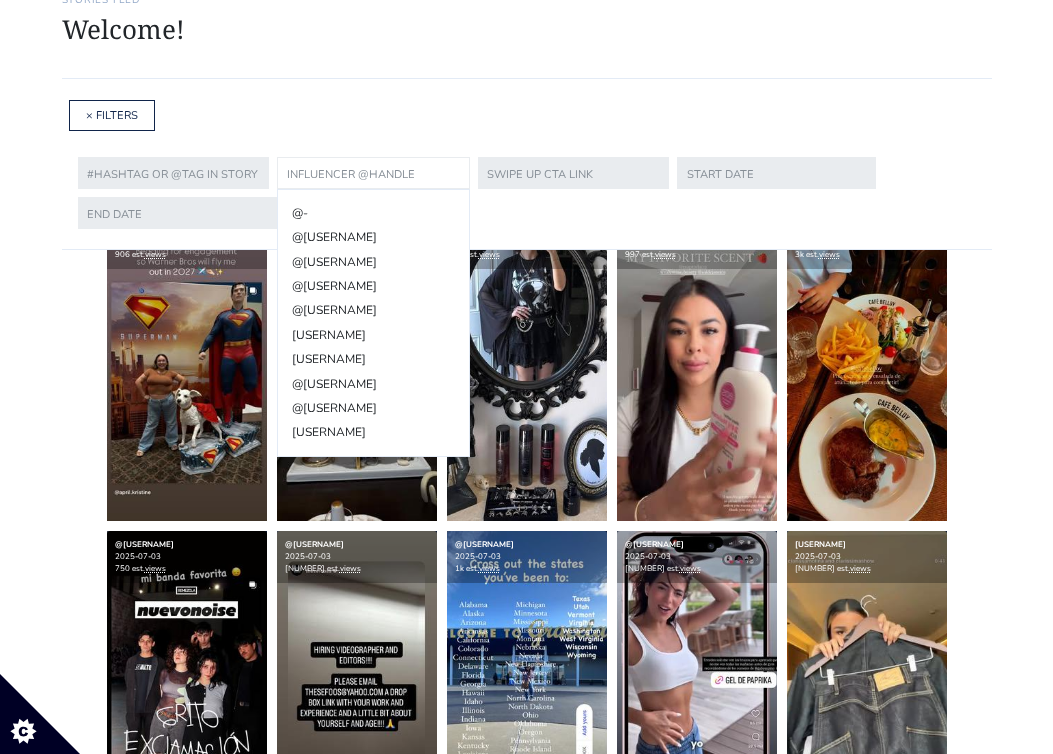 scroll, scrollTop: 0, scrollLeft: 0, axis: both 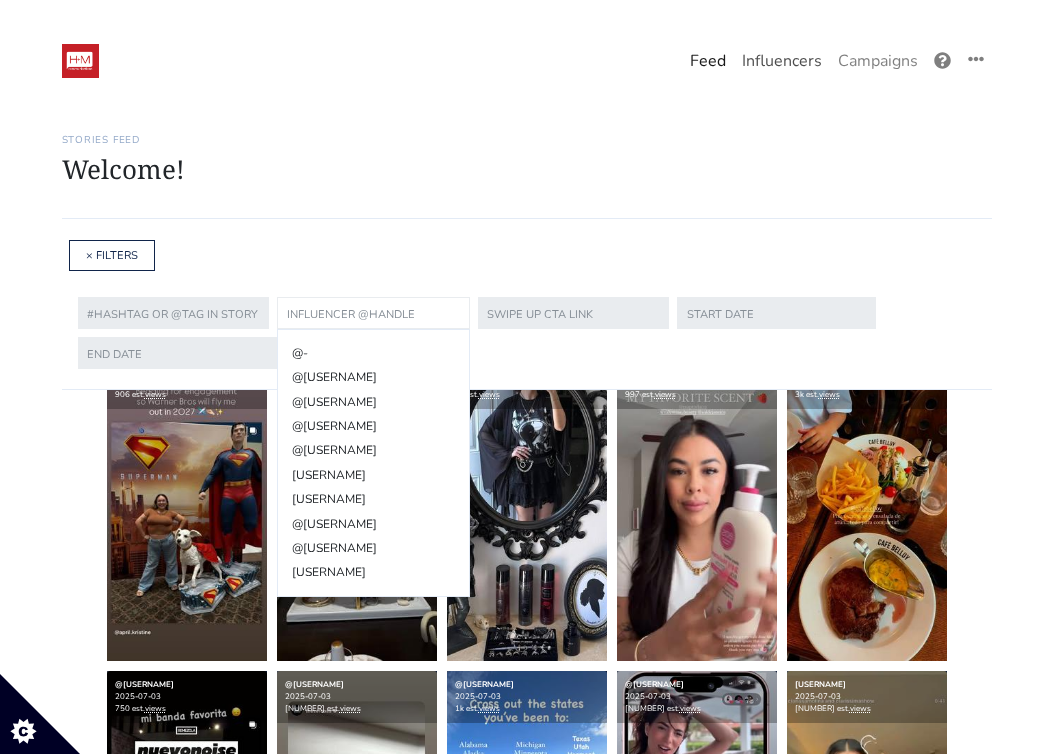 type 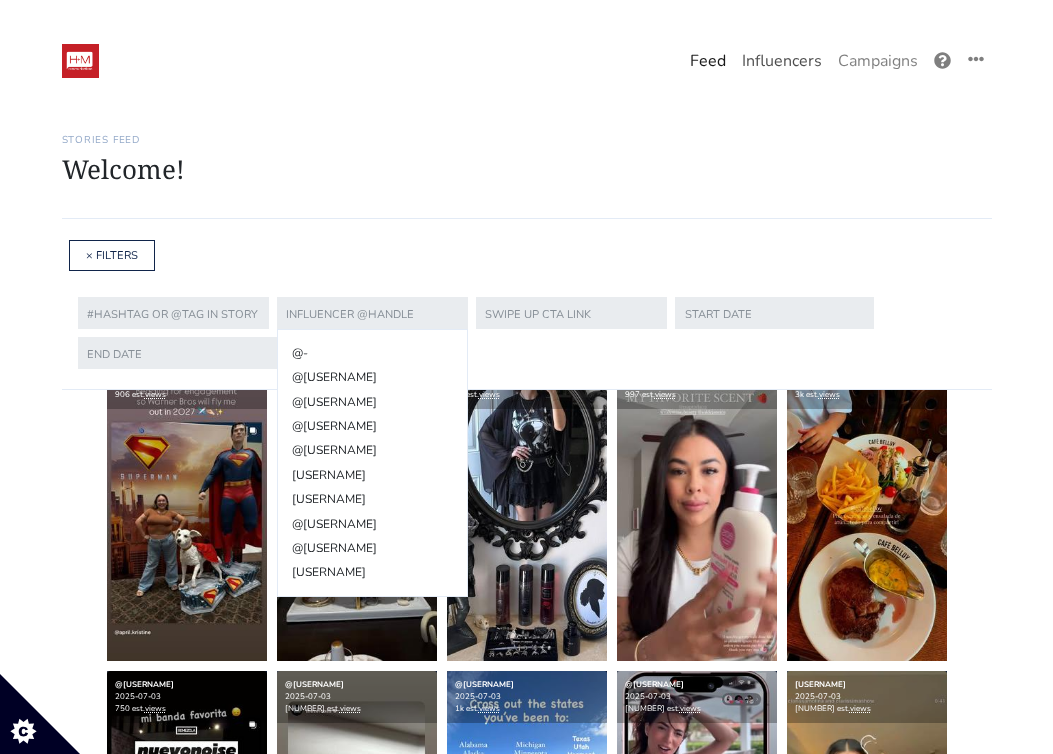 click on "Influencers" at bounding box center [782, 61] 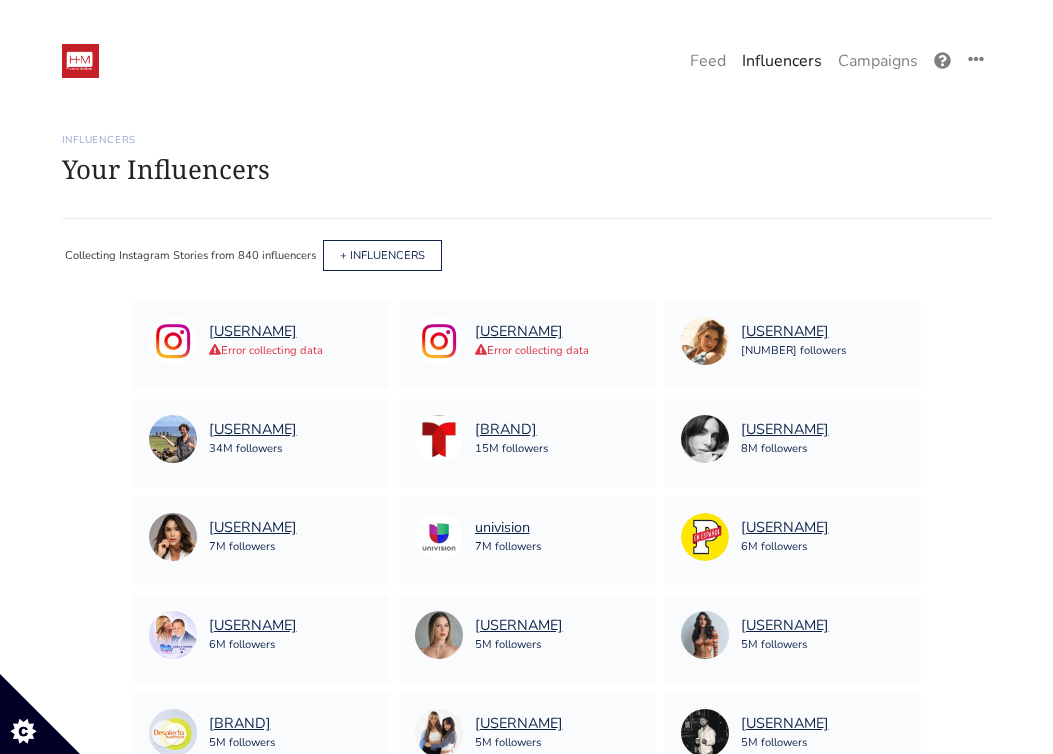 click on "+ INFLUENCERS" at bounding box center (382, 255) 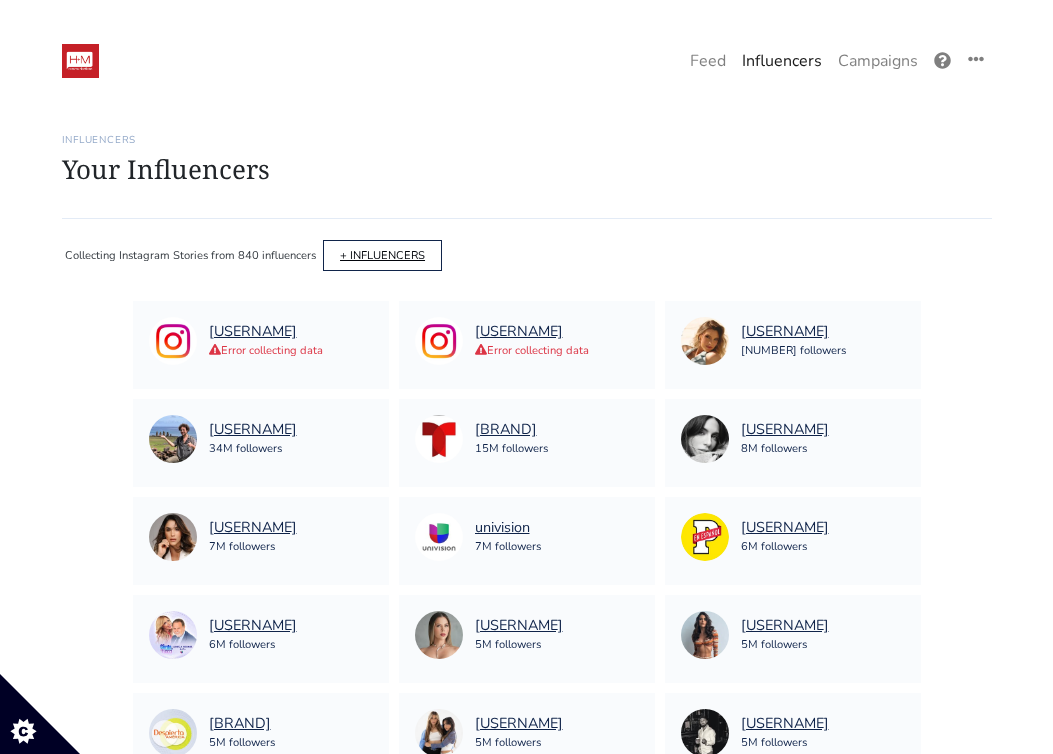click on "+ INFLUENCERS" at bounding box center [382, 255] 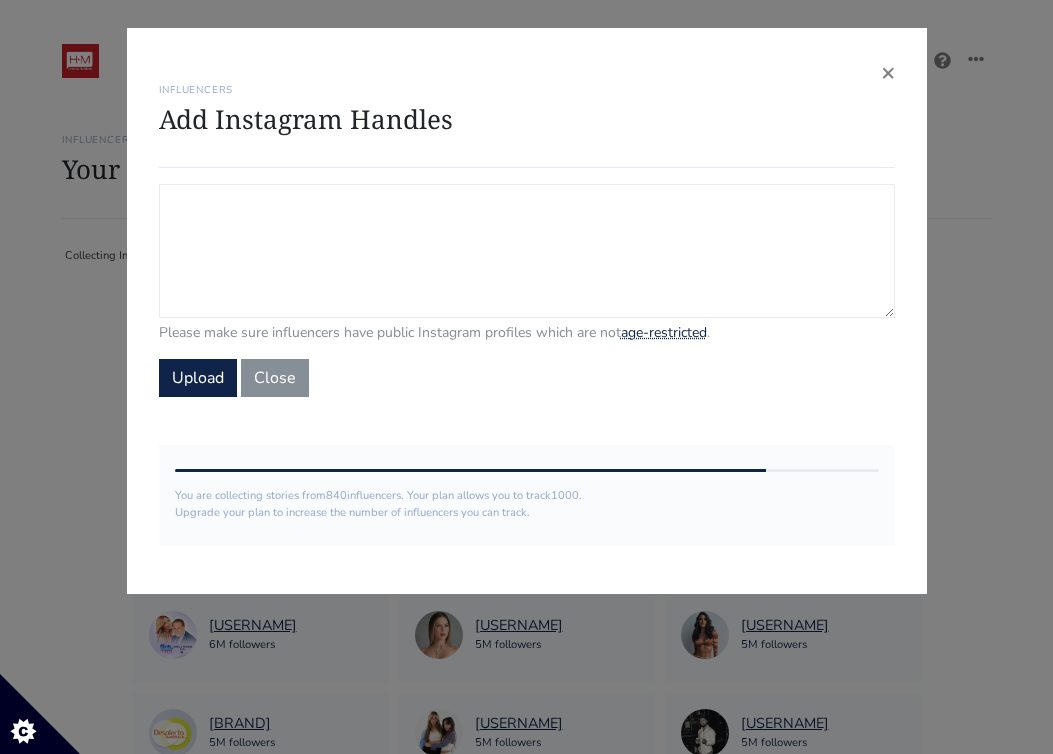 click on "Campaign Influencers
(optional) Only stories from these influencers will be included.
If blank, campaign will track stories from all influencers in your account." at bounding box center [527, 251] 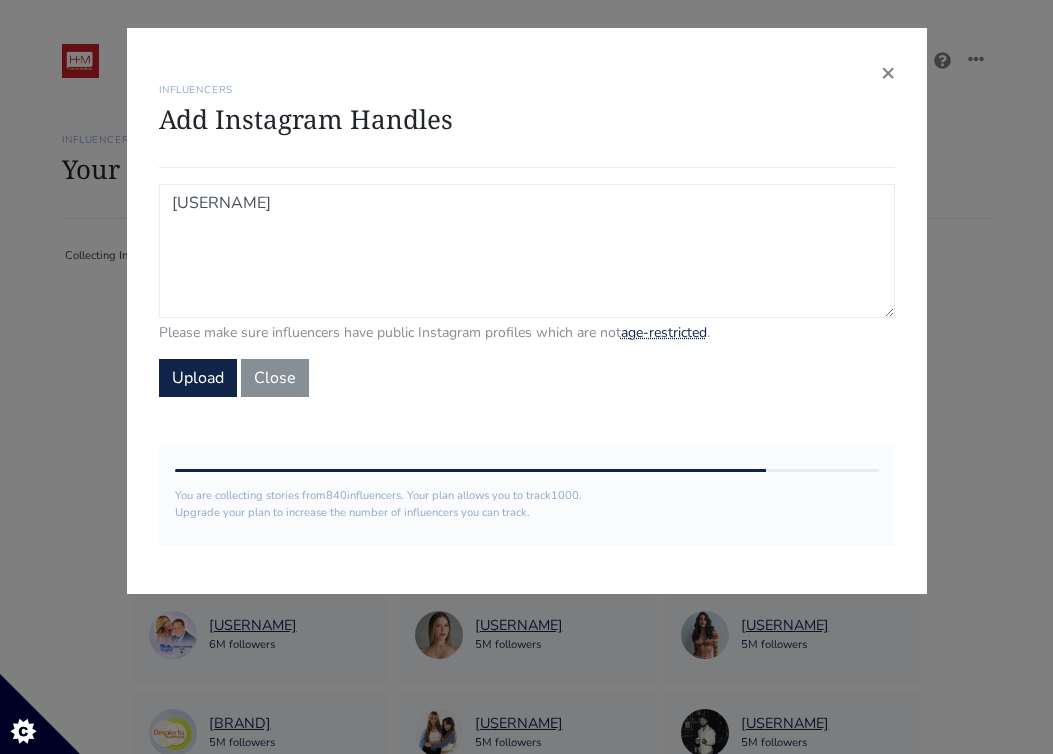 paste on "[USERNAME]" 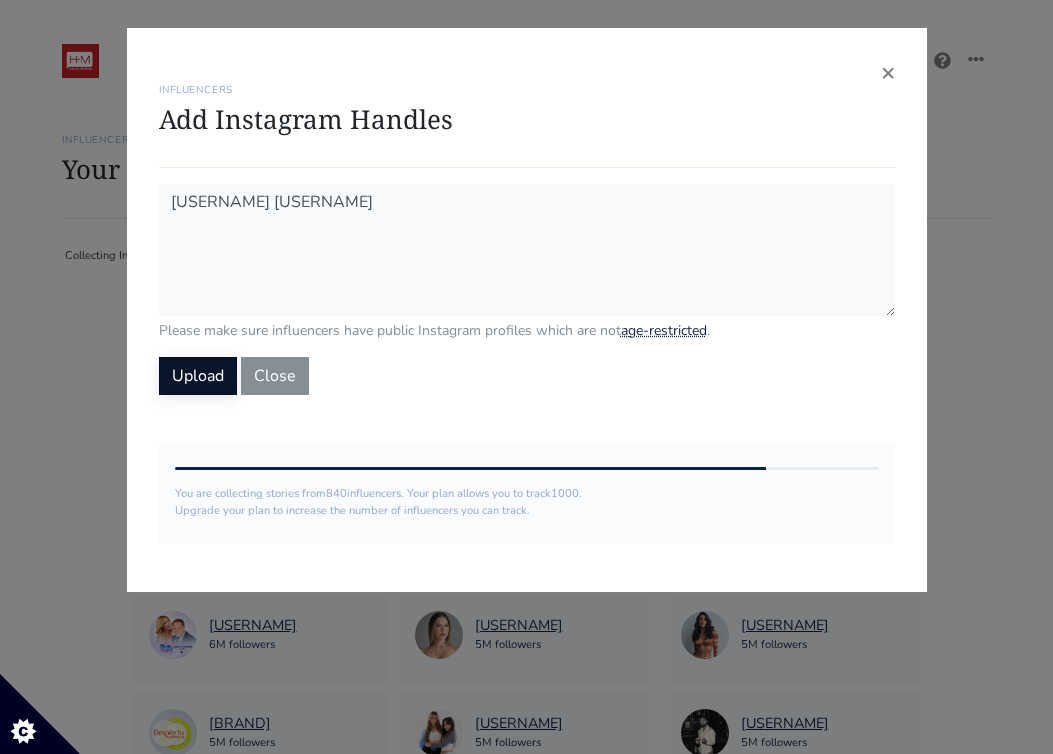 click on "Upload" at bounding box center (198, 376) 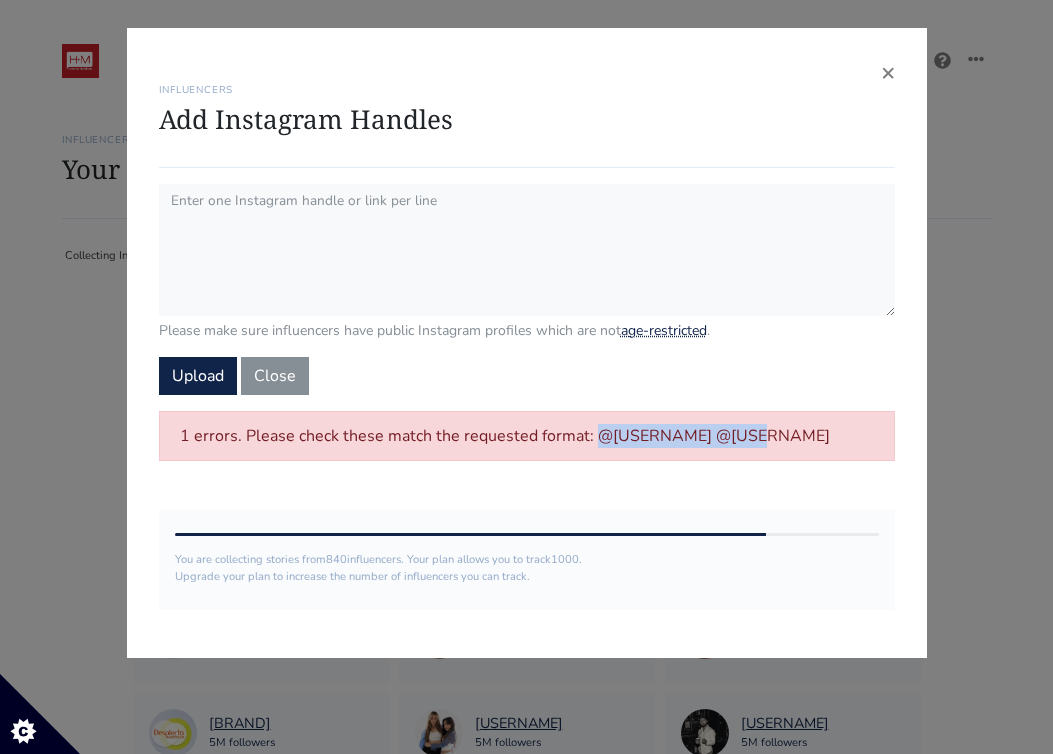 drag, startPoint x: 591, startPoint y: 430, endPoint x: 737, endPoint y: 434, distance: 146.05478 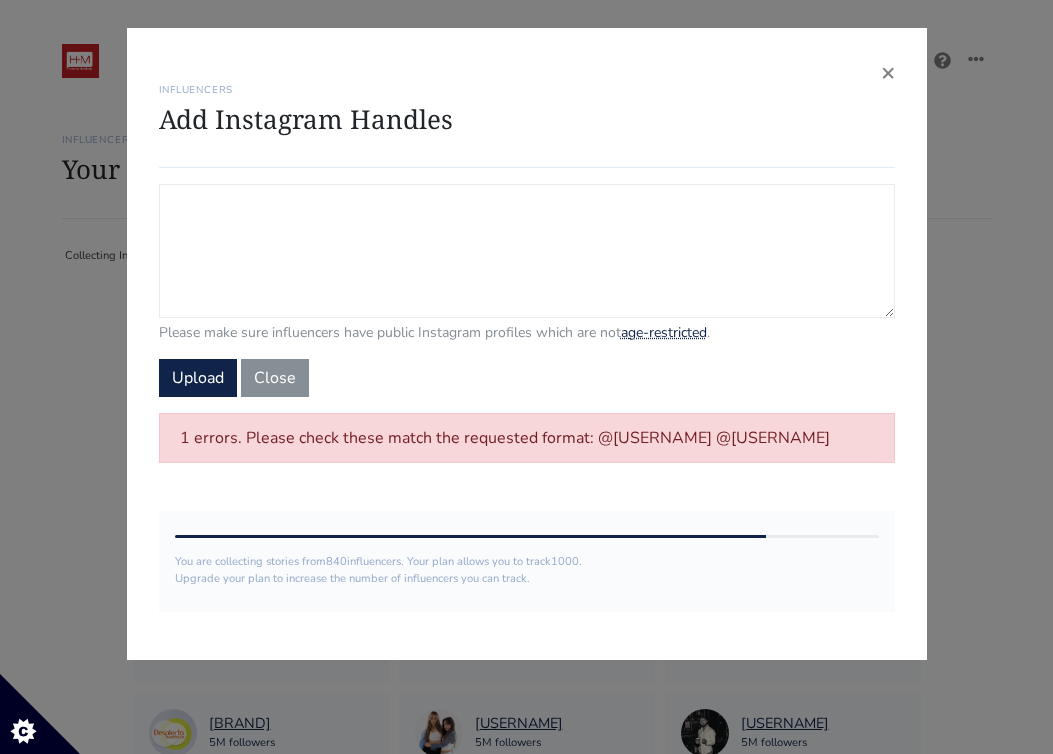 click on "Campaign Influencers
(optional) Only stories from these influencers will be included.
If blank, campaign will track stories from all influencers in your account." at bounding box center (527, 251) 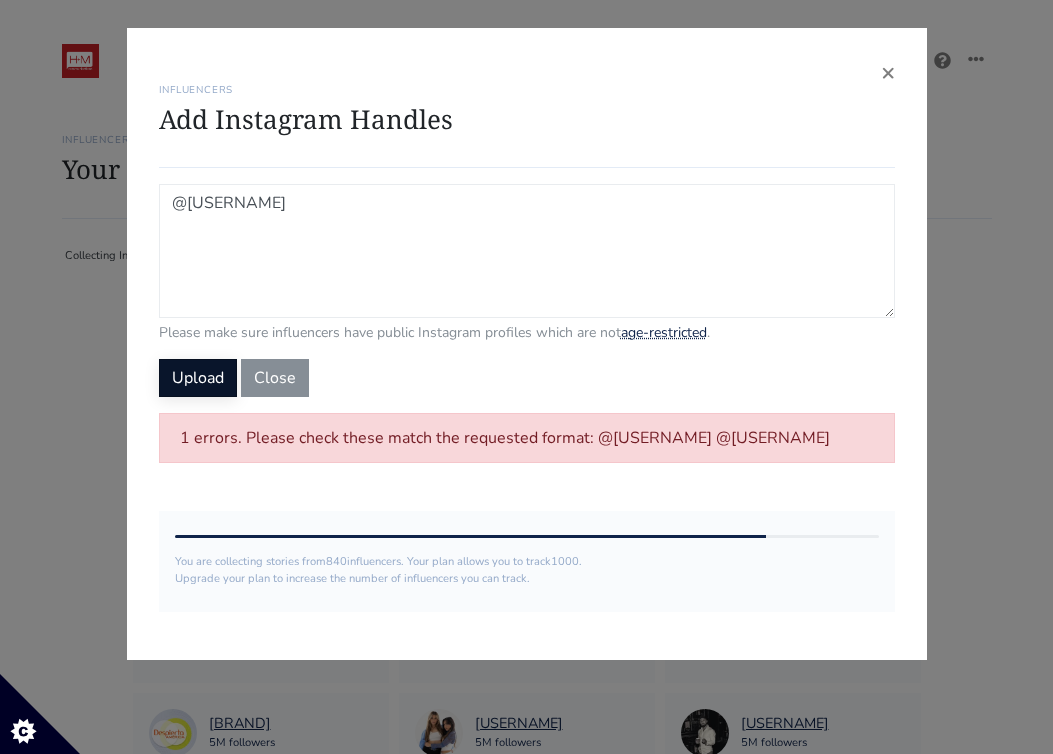 type on "@[USERNAME]" 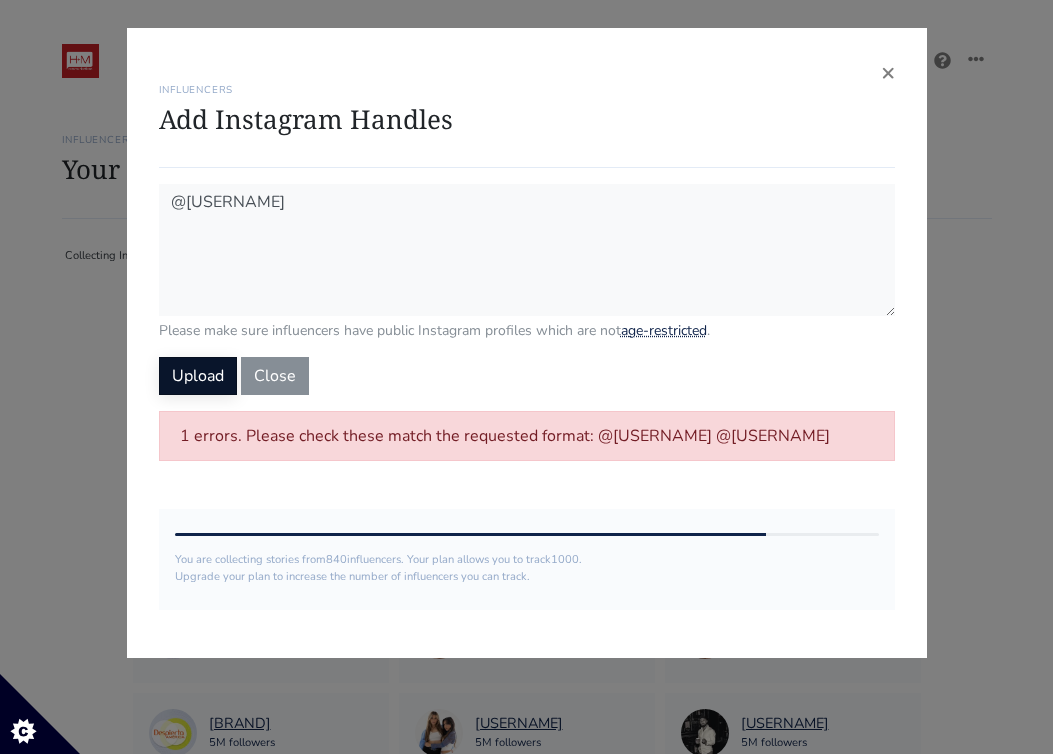 click on "Upload" at bounding box center (198, 376) 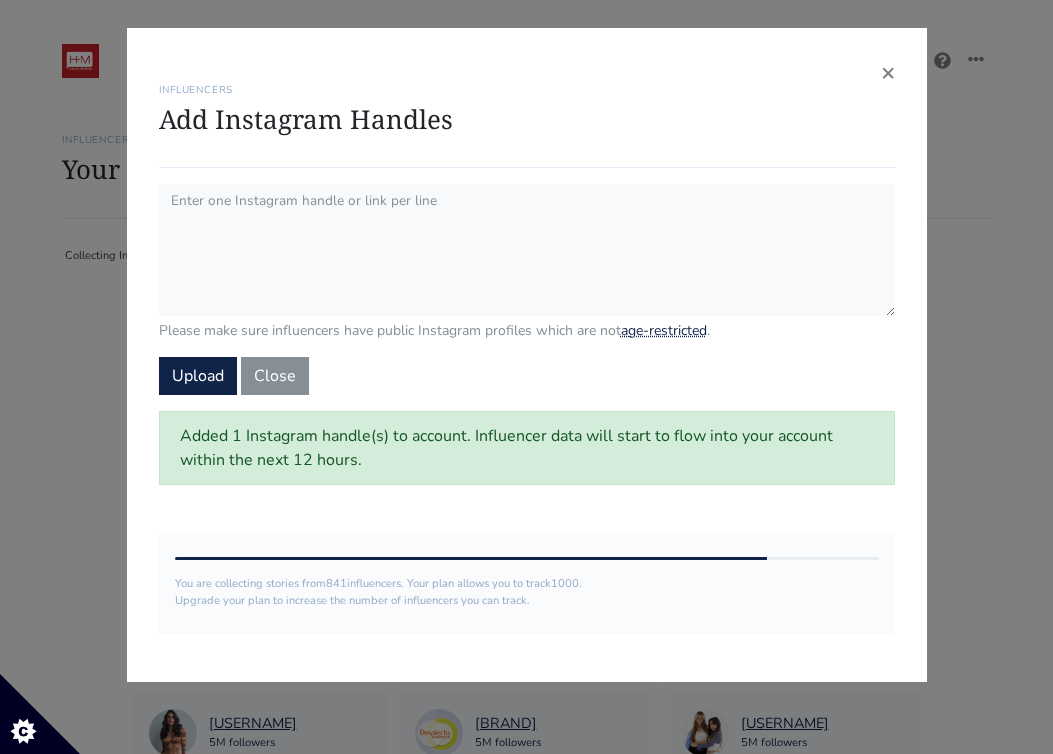 click on "×
INFLUENCERS
Add Instagram Handles
Please make sure influencers have public Instagram profiles which are not  age-restricted .
Upload
Close
Added 1 Instagram handle(s) to account. Influencer data will start to flow into your account within the next 12 hours.
You are collecting stories from  841  influencers.
Your plan allows you to track  1000 .
Upgrade your plan to increase the number of influencers you can track." at bounding box center [526, 377] 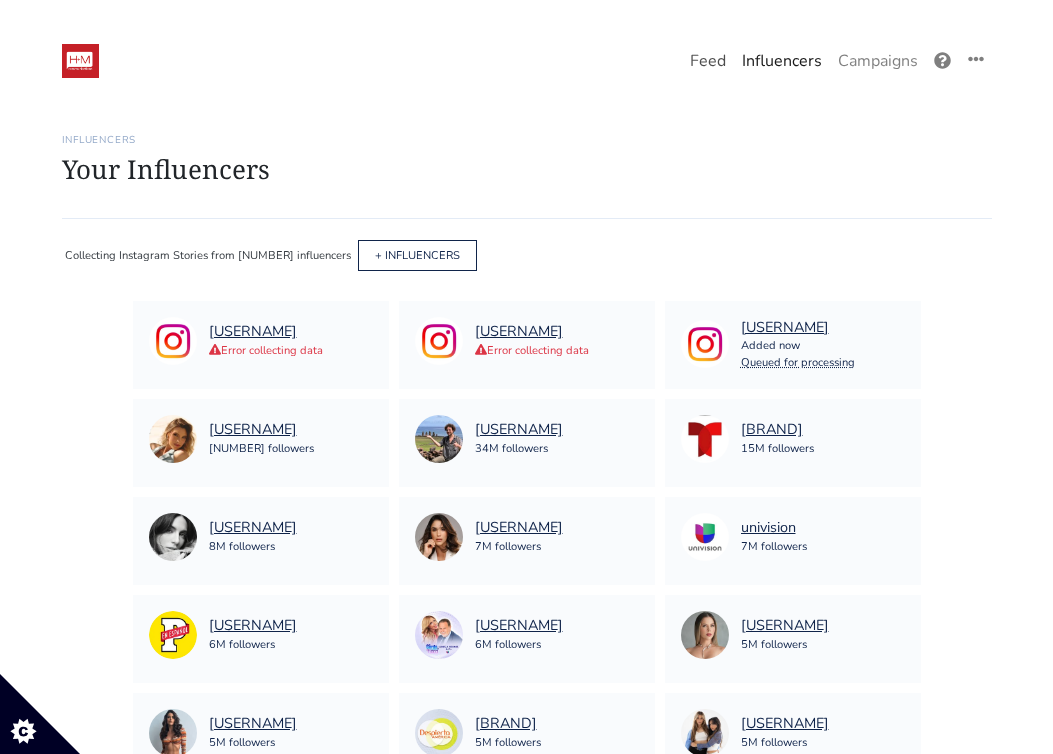 click on "Feed" at bounding box center (708, 61) 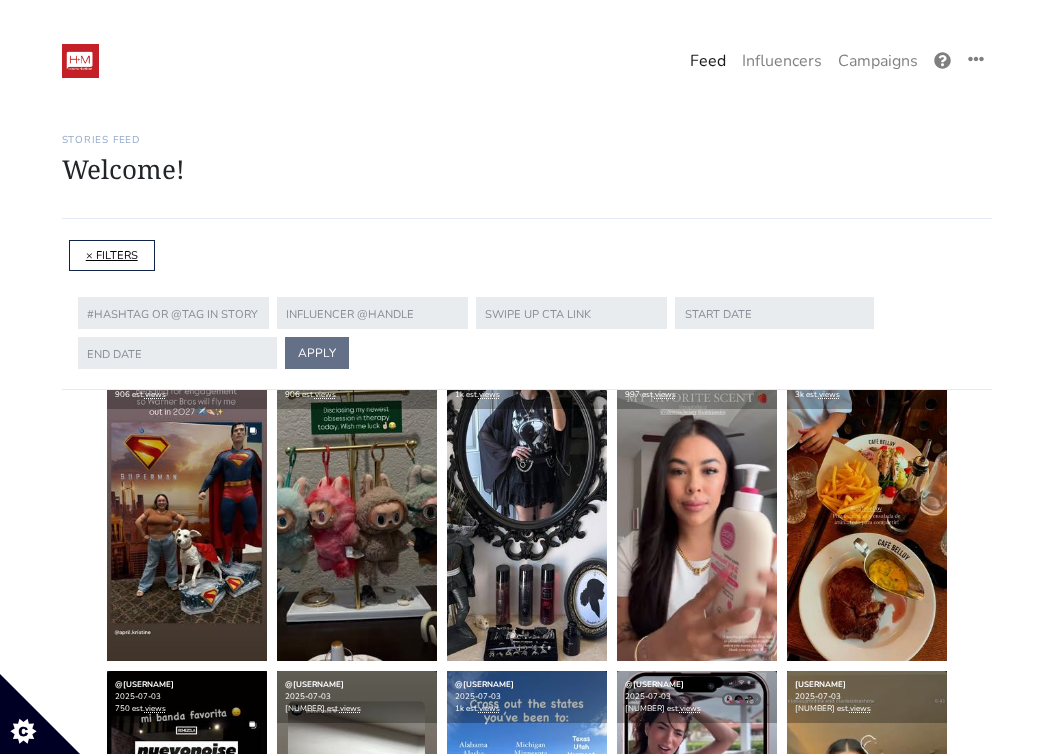 click on "× FILTERS" at bounding box center [112, 255] 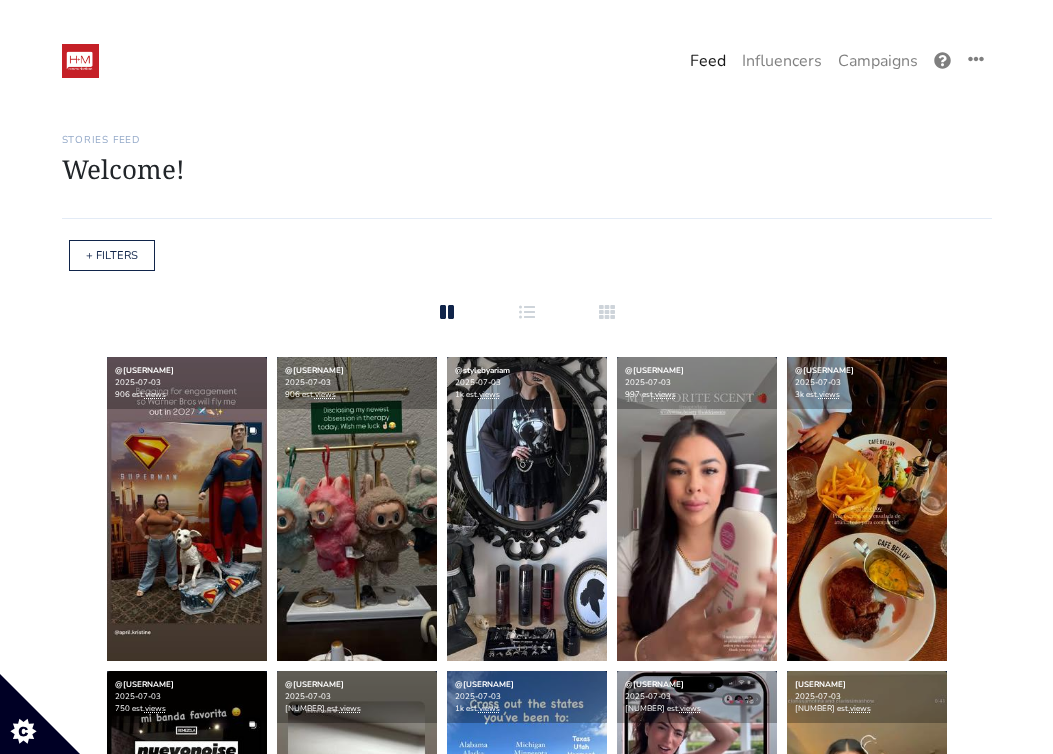click on "+ FILTERS" at bounding box center (112, 255) 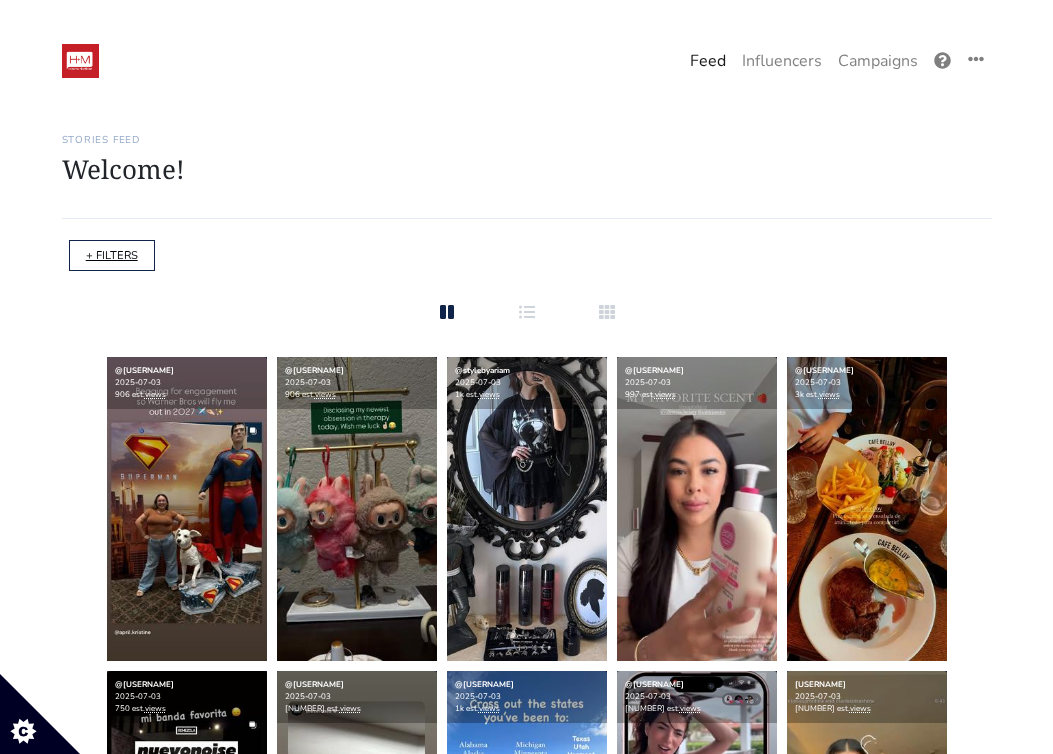 click on "+ FILTERS" at bounding box center (112, 255) 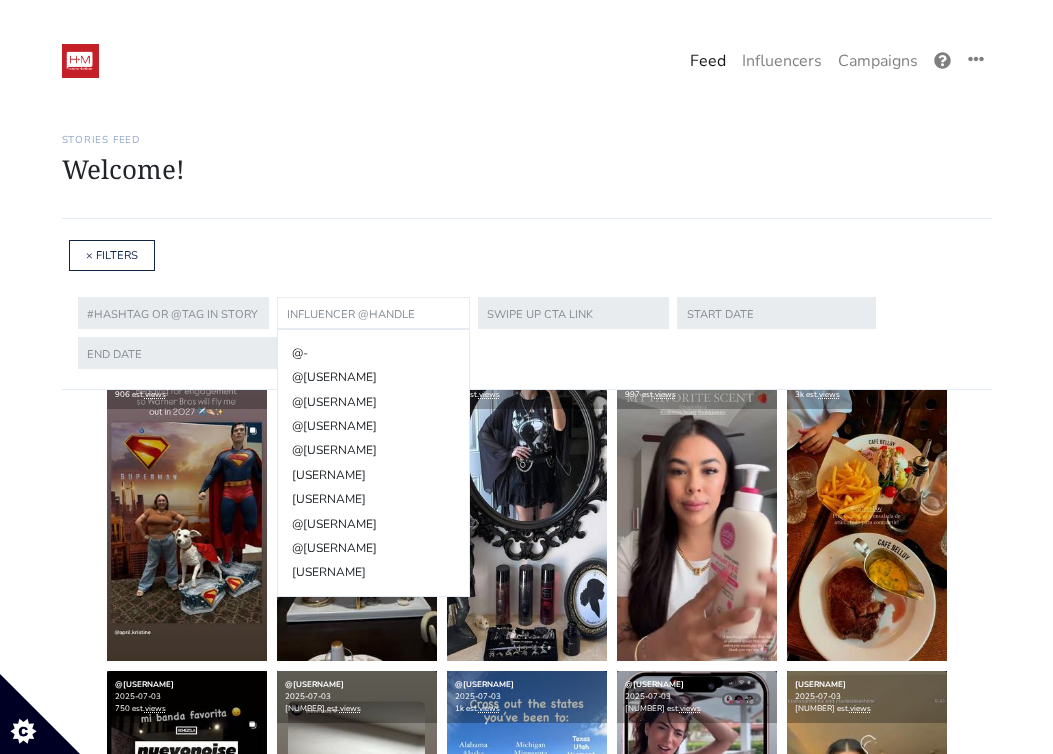 click at bounding box center [373, 313] 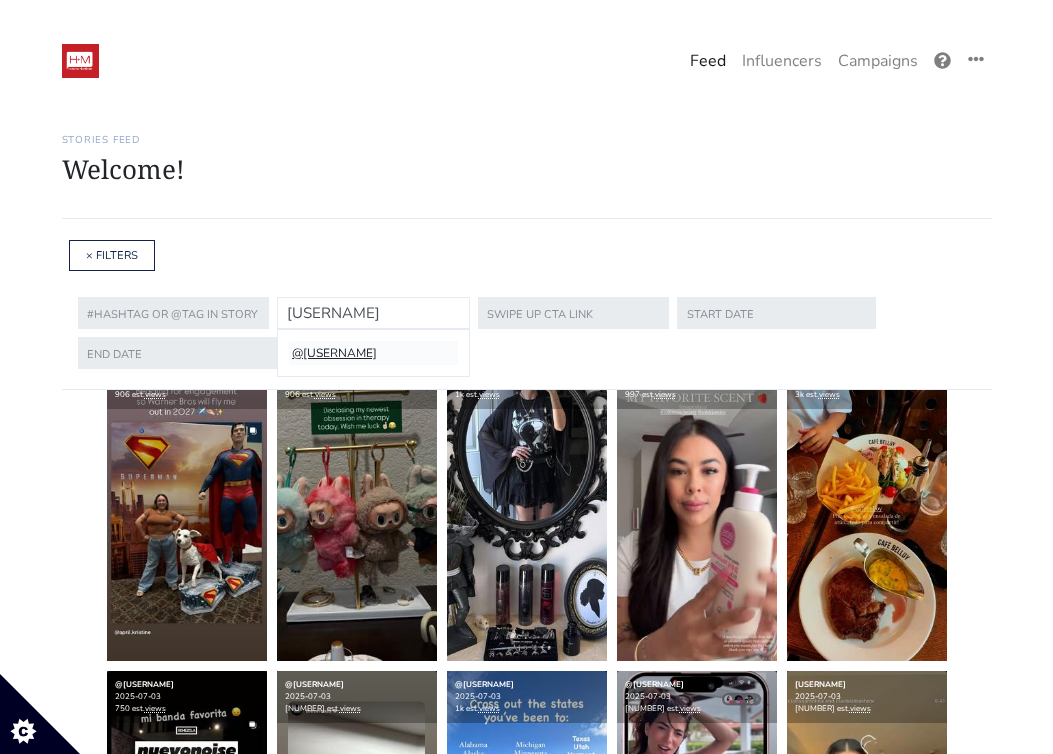 type on "[USERNAME]" 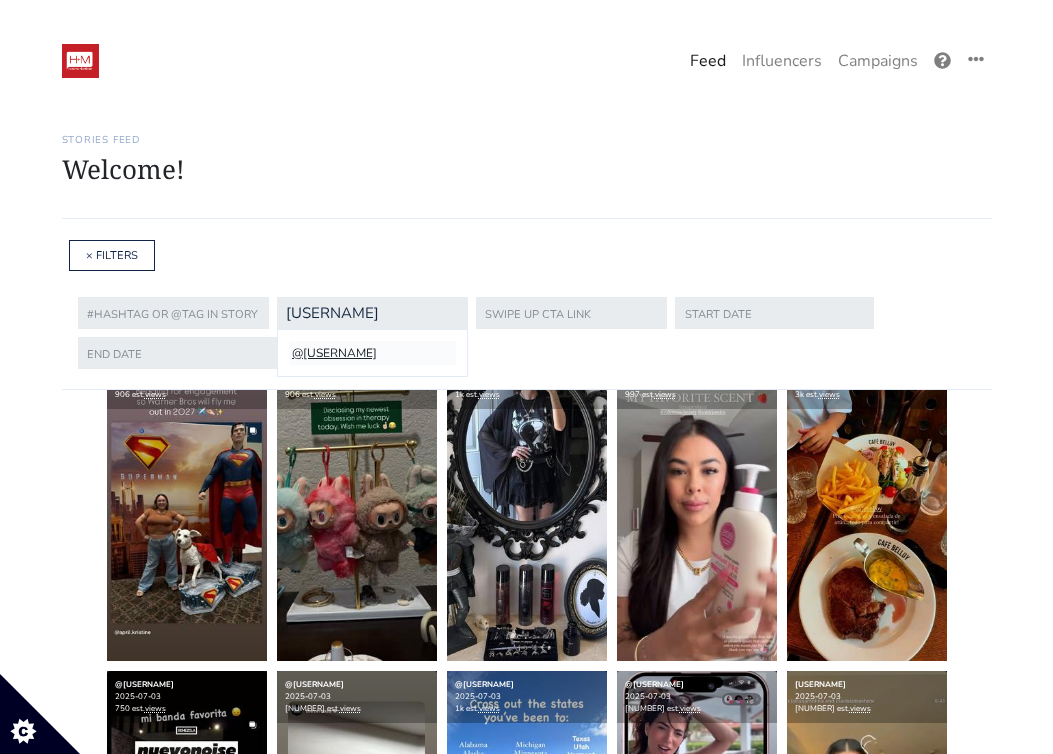click on "@[USERNAME]" at bounding box center (372, 353) 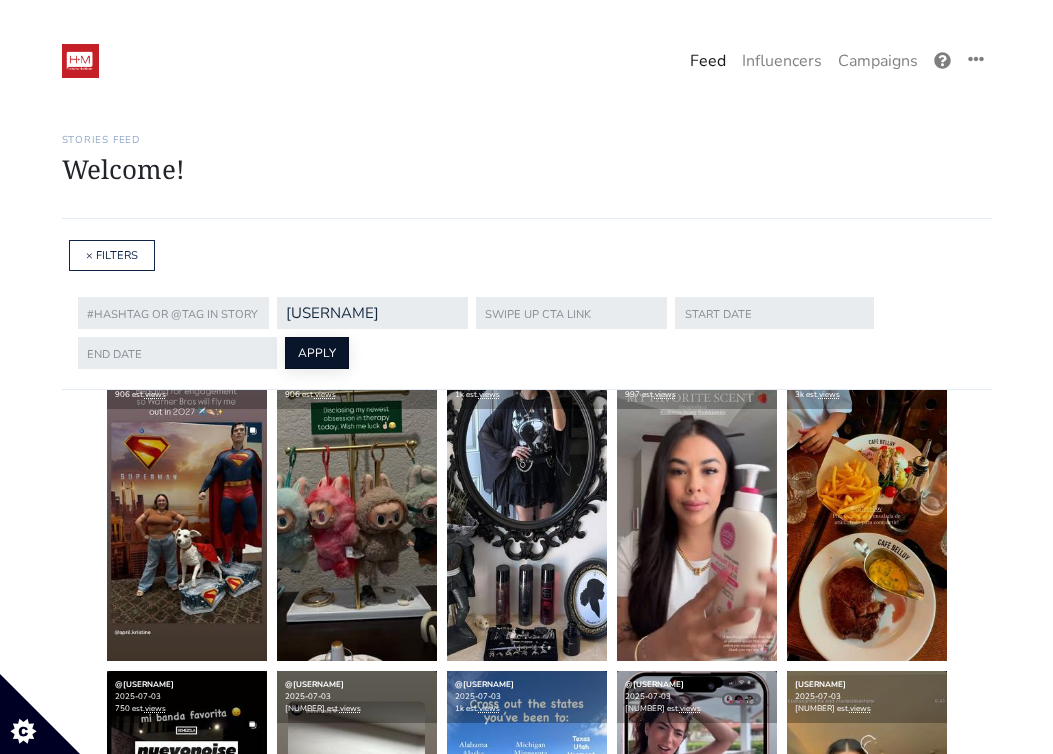 click on "APPLY" at bounding box center (317, 353) 